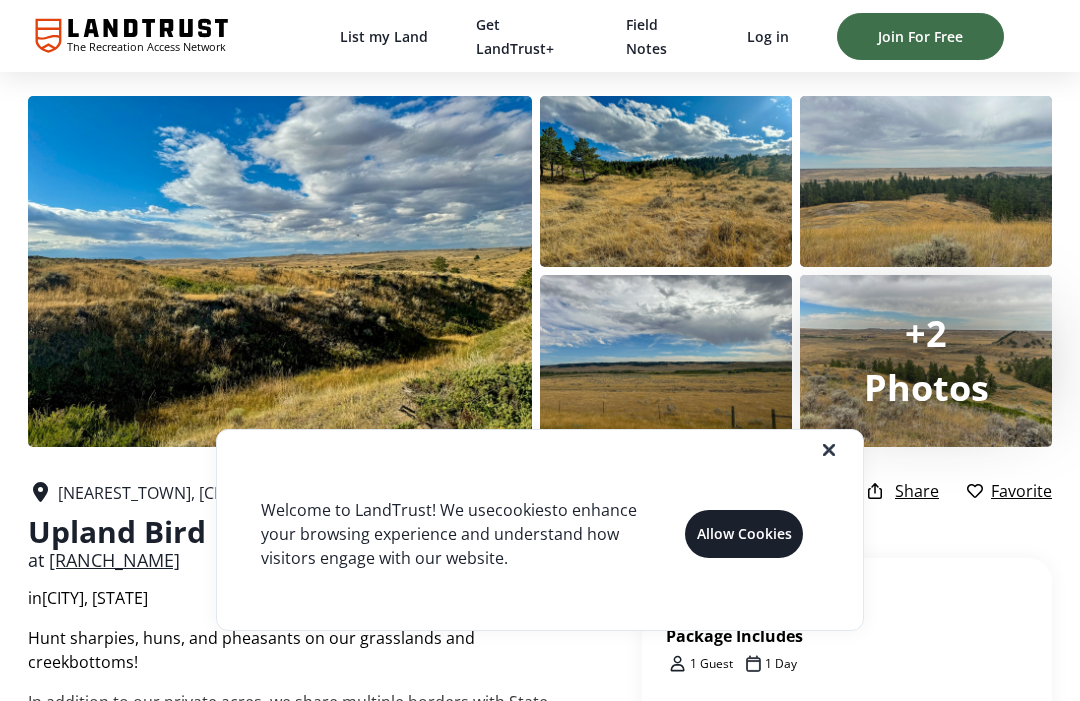 scroll, scrollTop: 0, scrollLeft: 0, axis: both 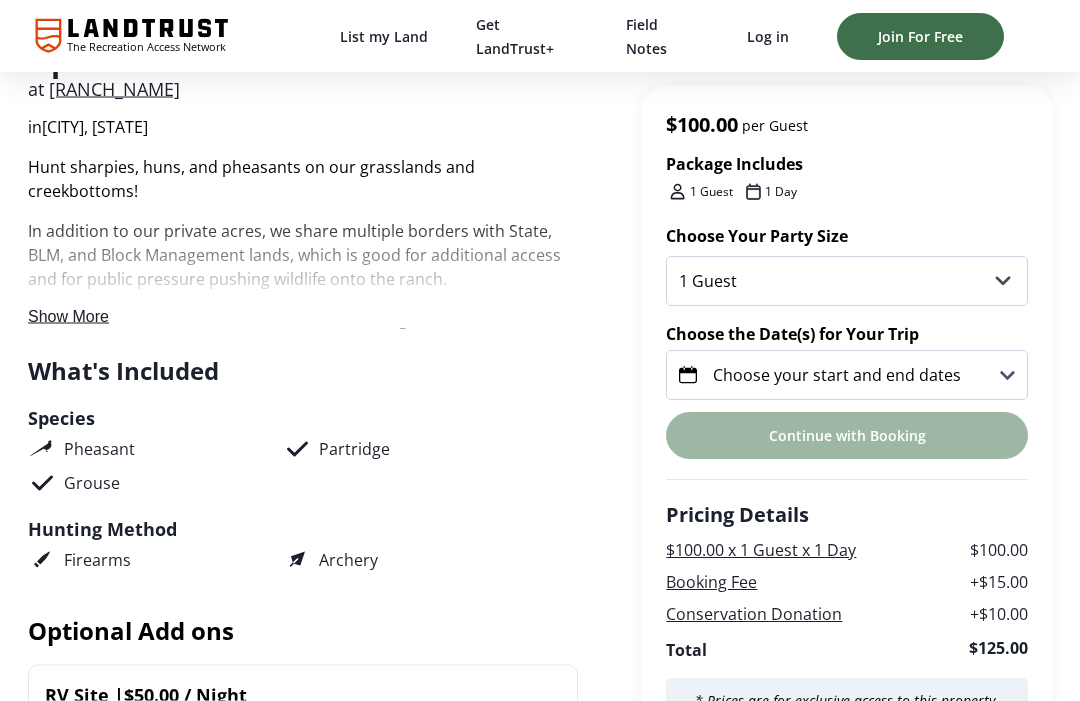 click on "Show More" at bounding box center (68, 316) 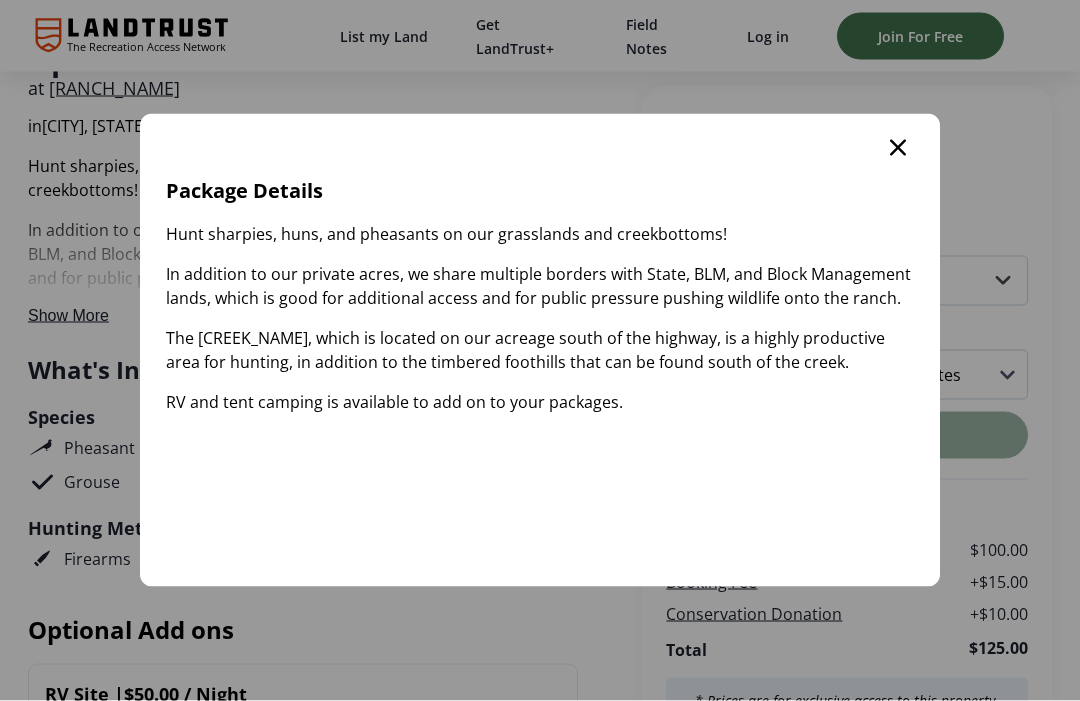 scroll, scrollTop: 0, scrollLeft: 0, axis: both 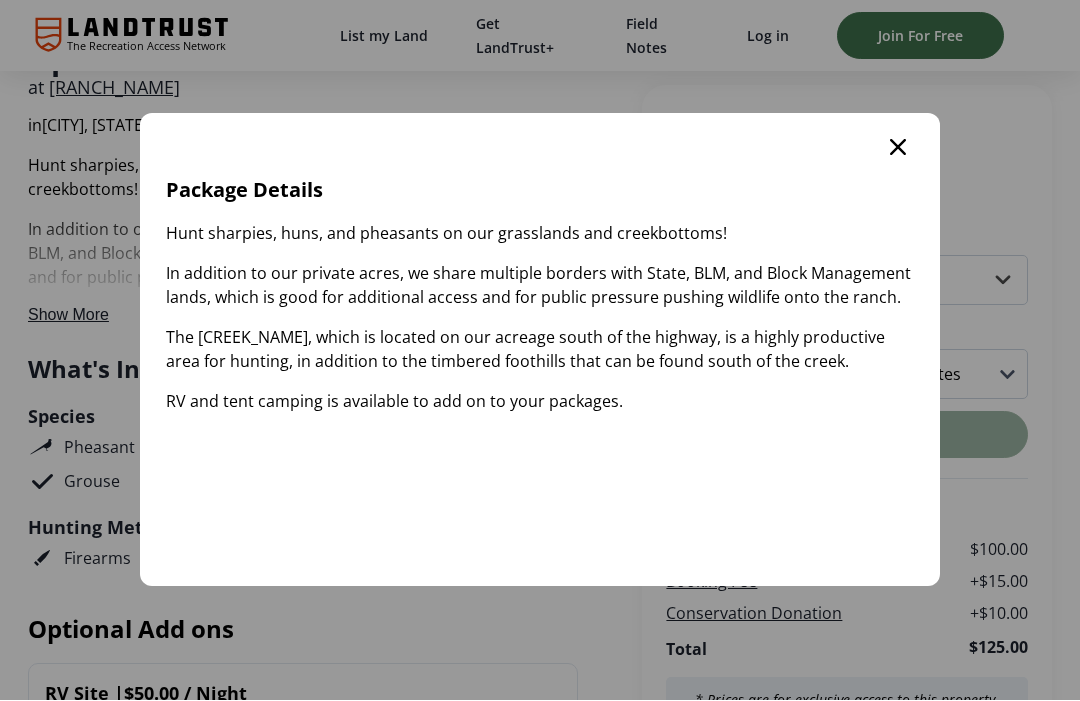 click 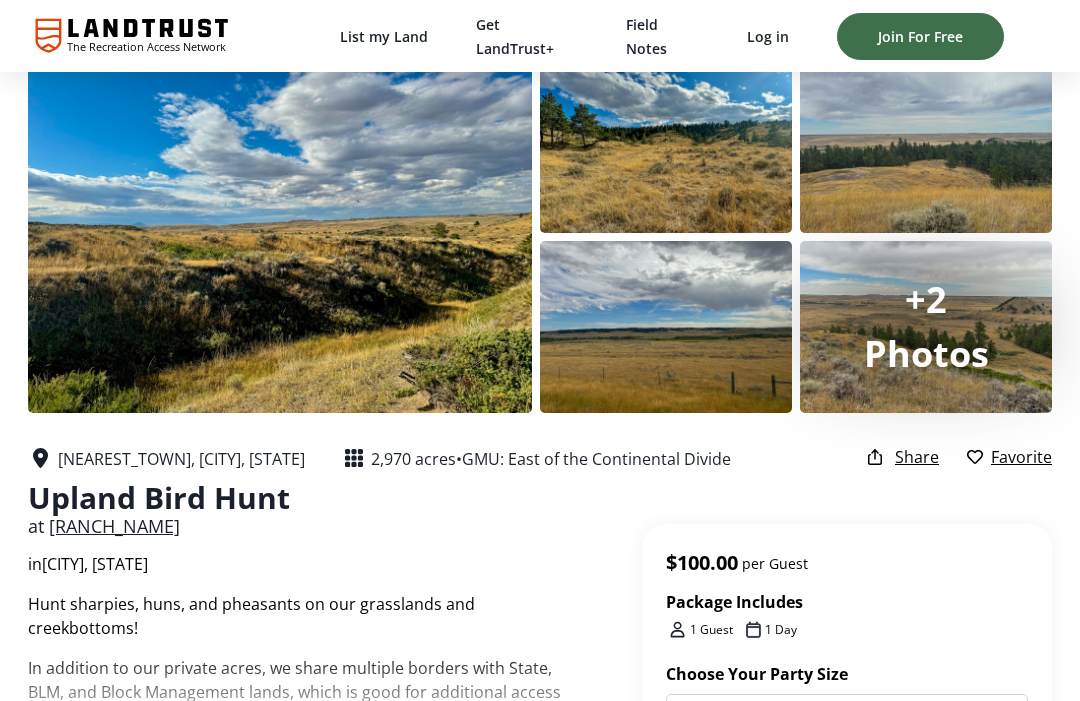scroll, scrollTop: 32, scrollLeft: 0, axis: vertical 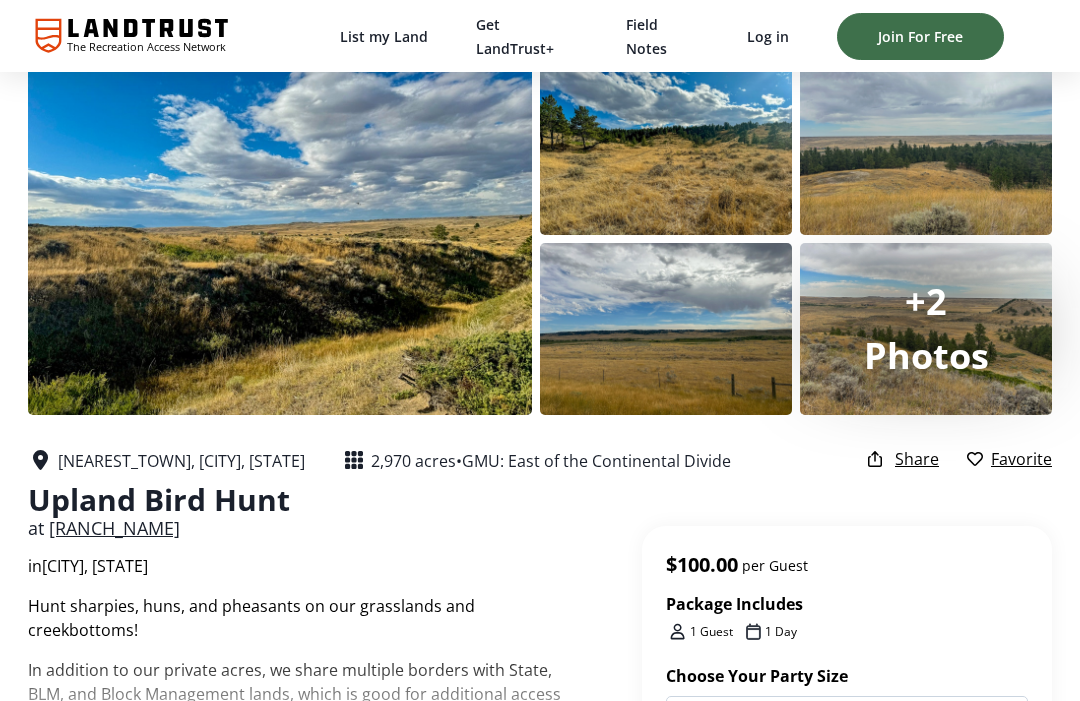 click at bounding box center (666, 149) 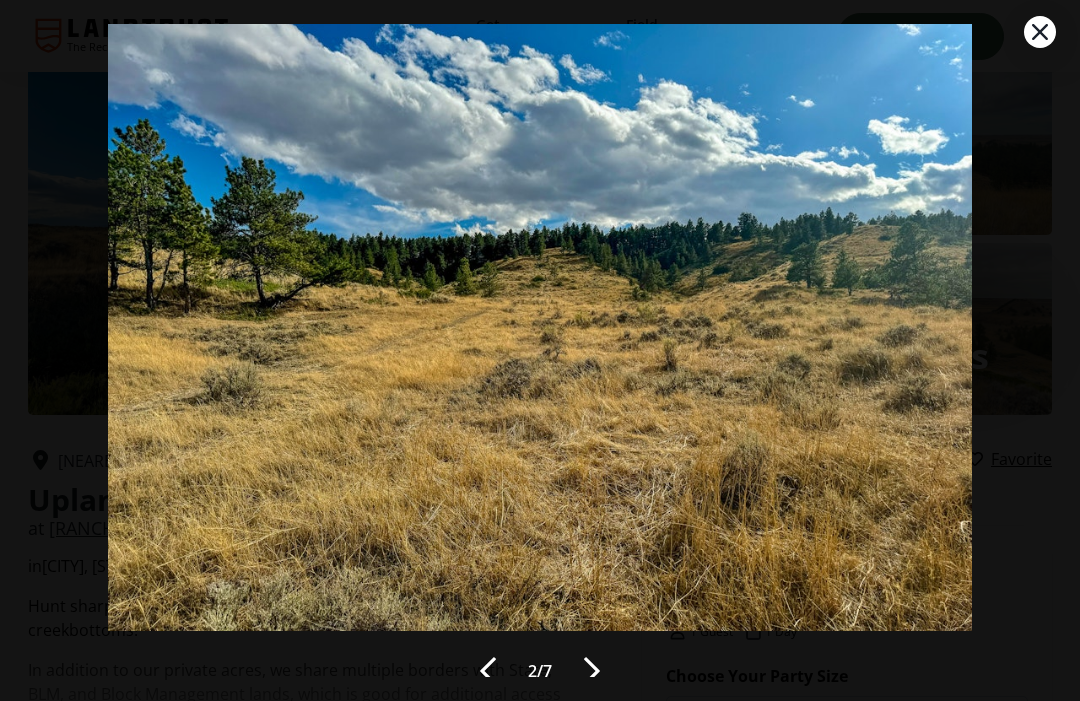 scroll, scrollTop: 0, scrollLeft: 0, axis: both 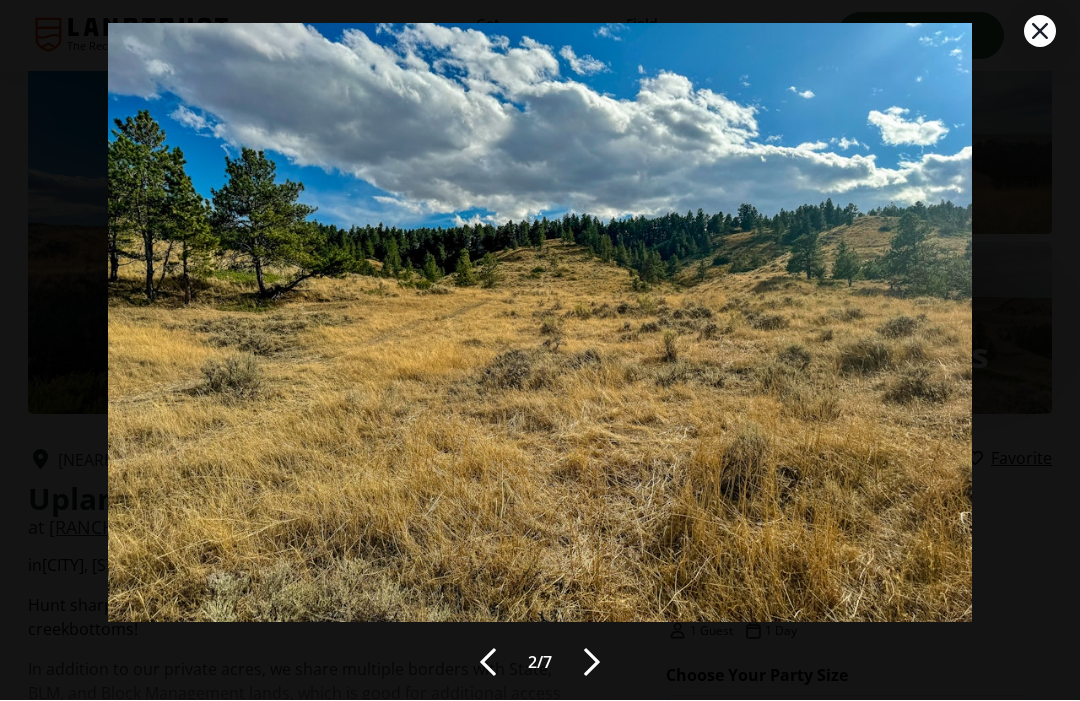click at bounding box center [592, 663] 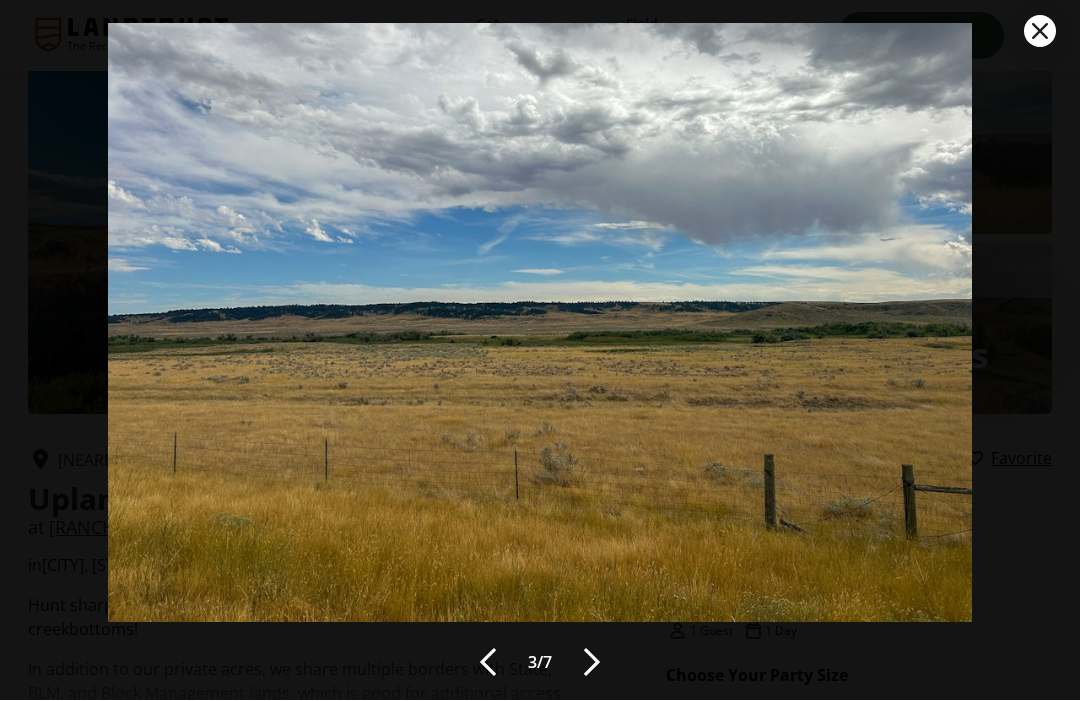 click at bounding box center [592, 663] 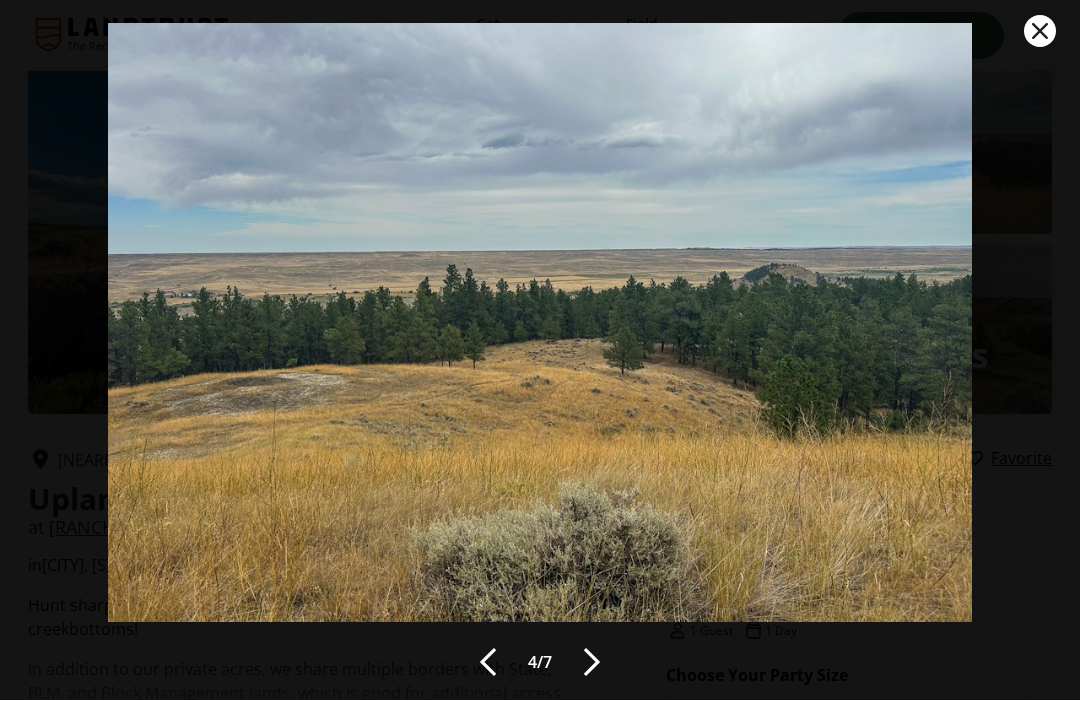 click at bounding box center [592, 663] 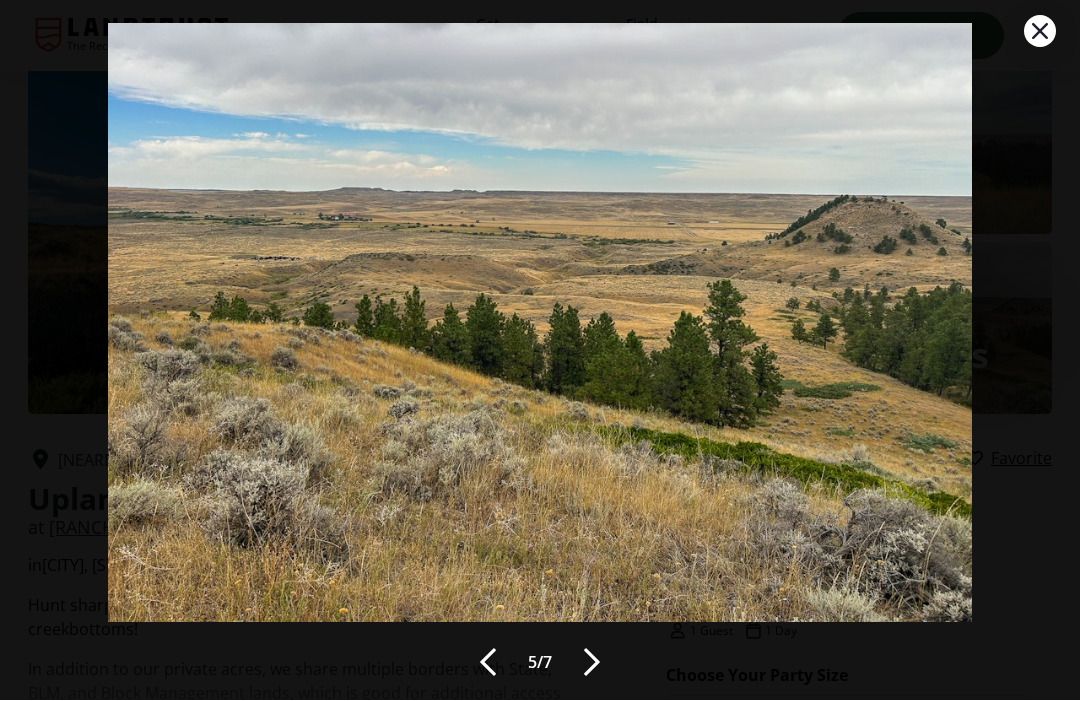 click at bounding box center (592, 663) 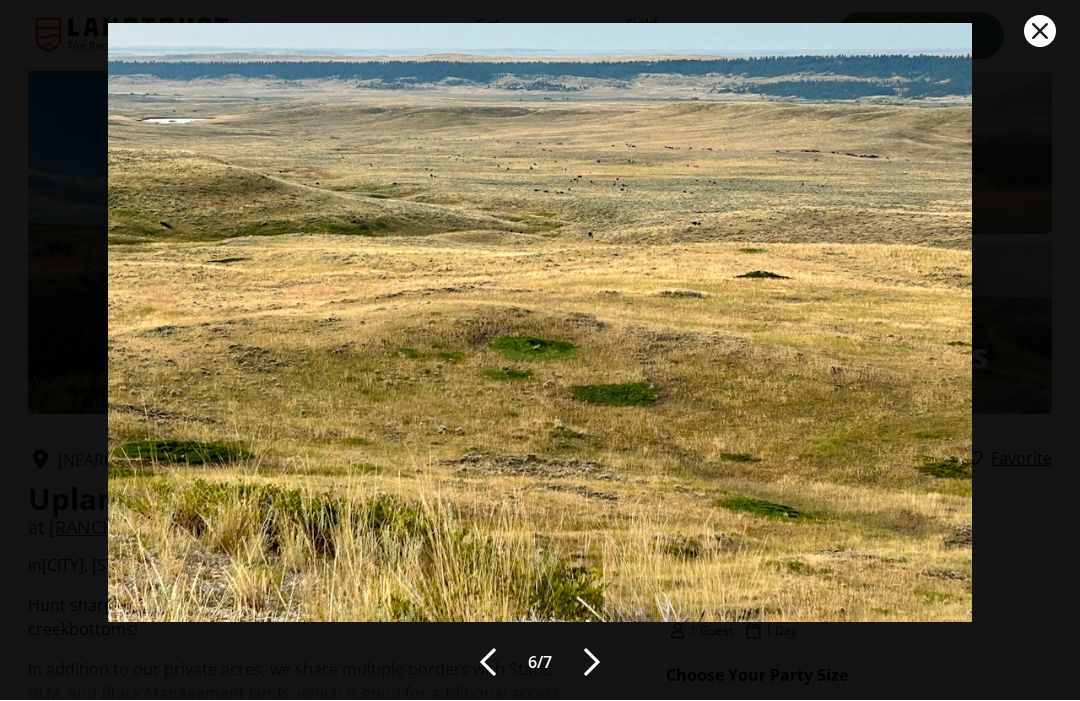click at bounding box center [592, 663] 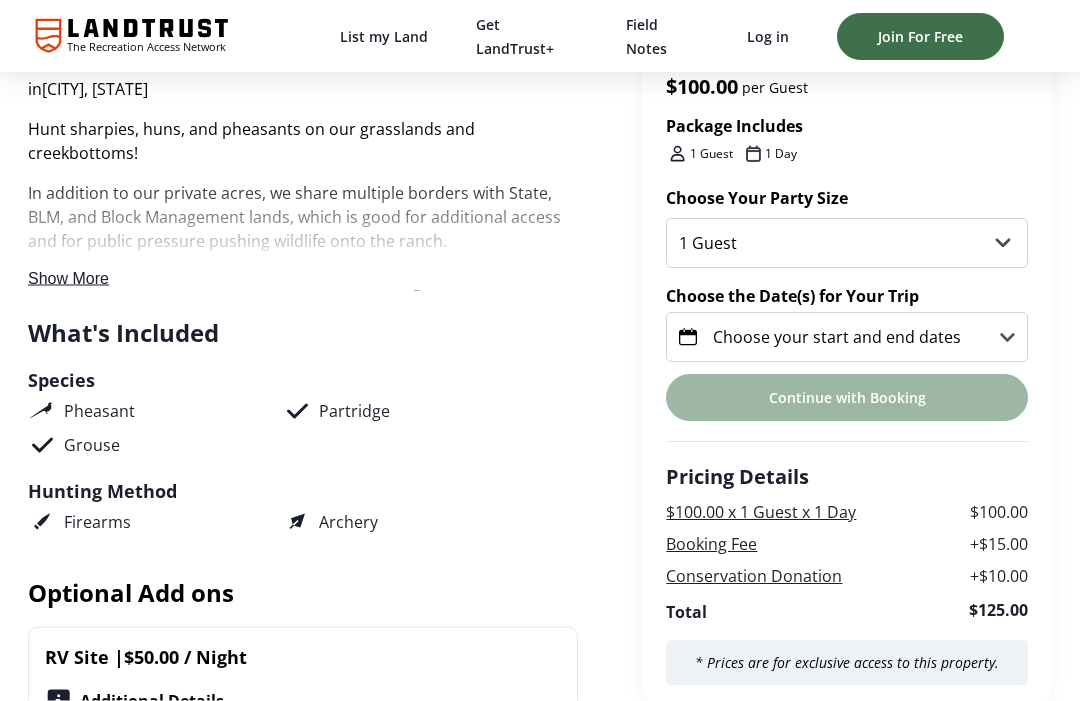 scroll, scrollTop: 514, scrollLeft: 0, axis: vertical 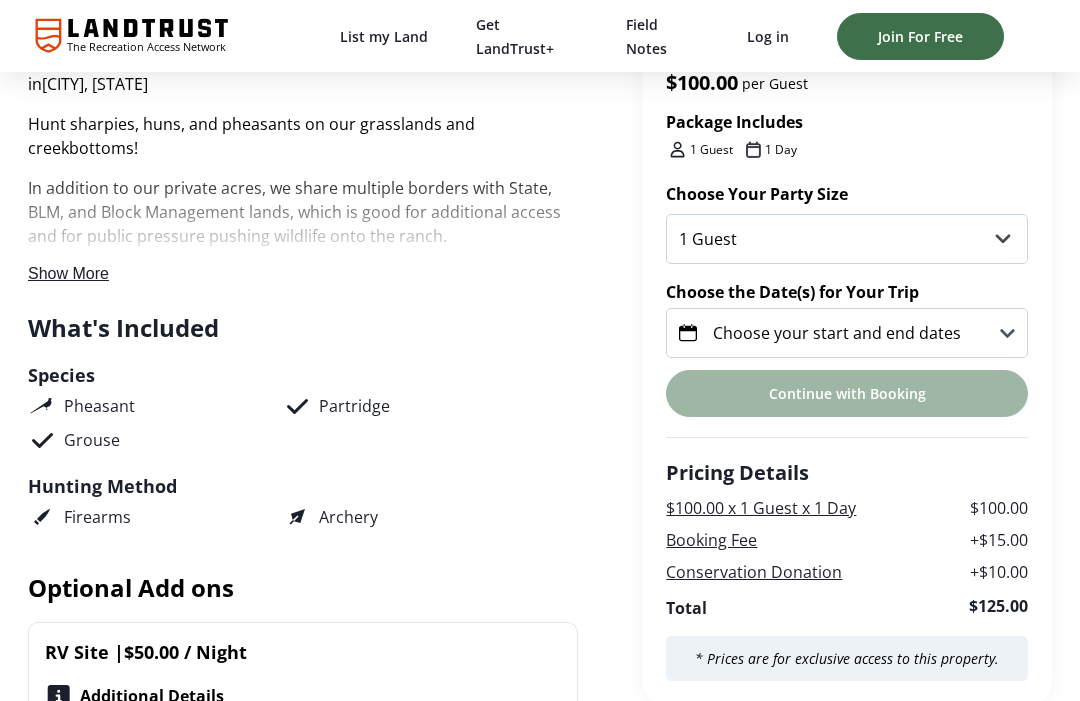 click on "Choose your start and end dates" at bounding box center [847, 333] 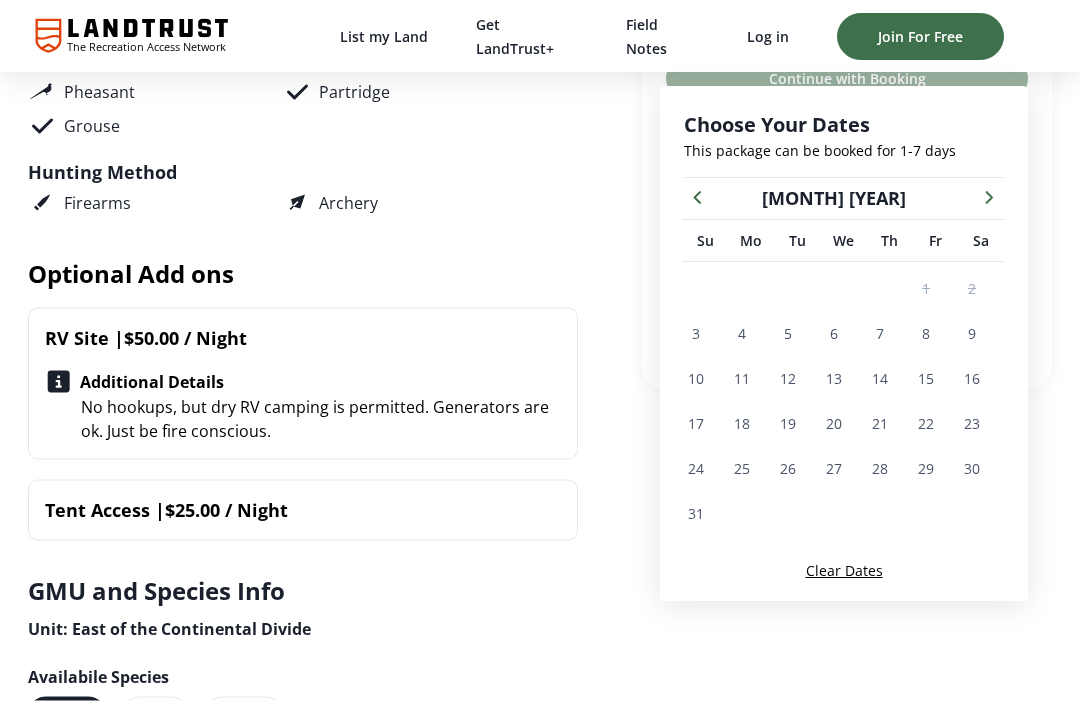 scroll, scrollTop: 829, scrollLeft: 0, axis: vertical 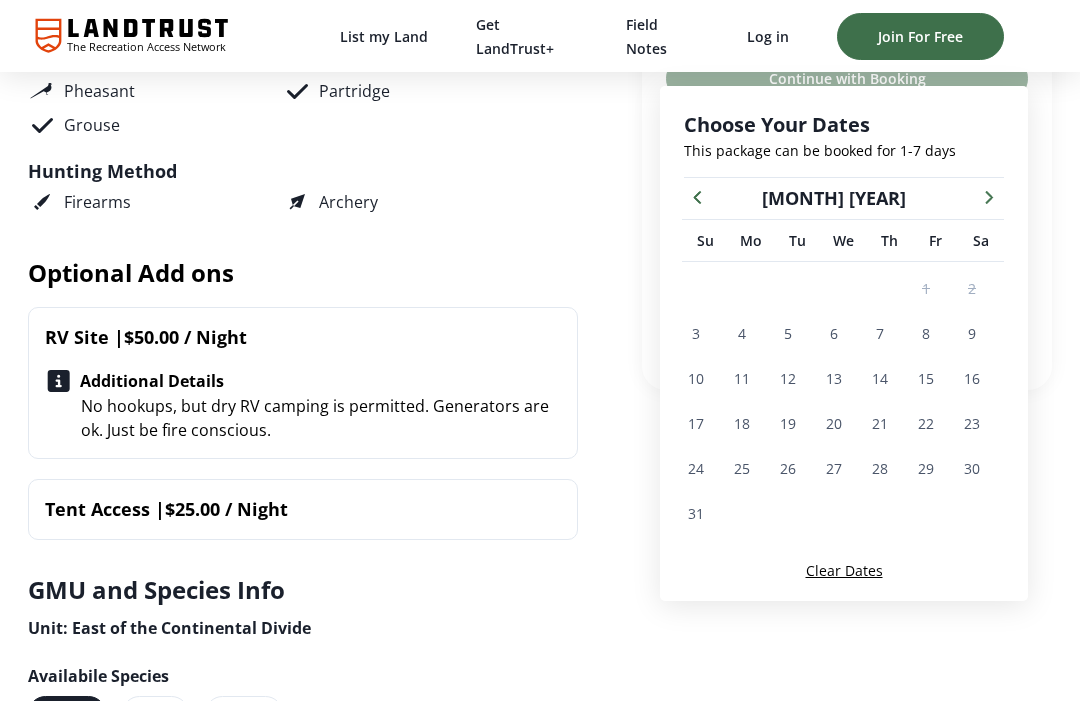 click at bounding box center [989, 196] 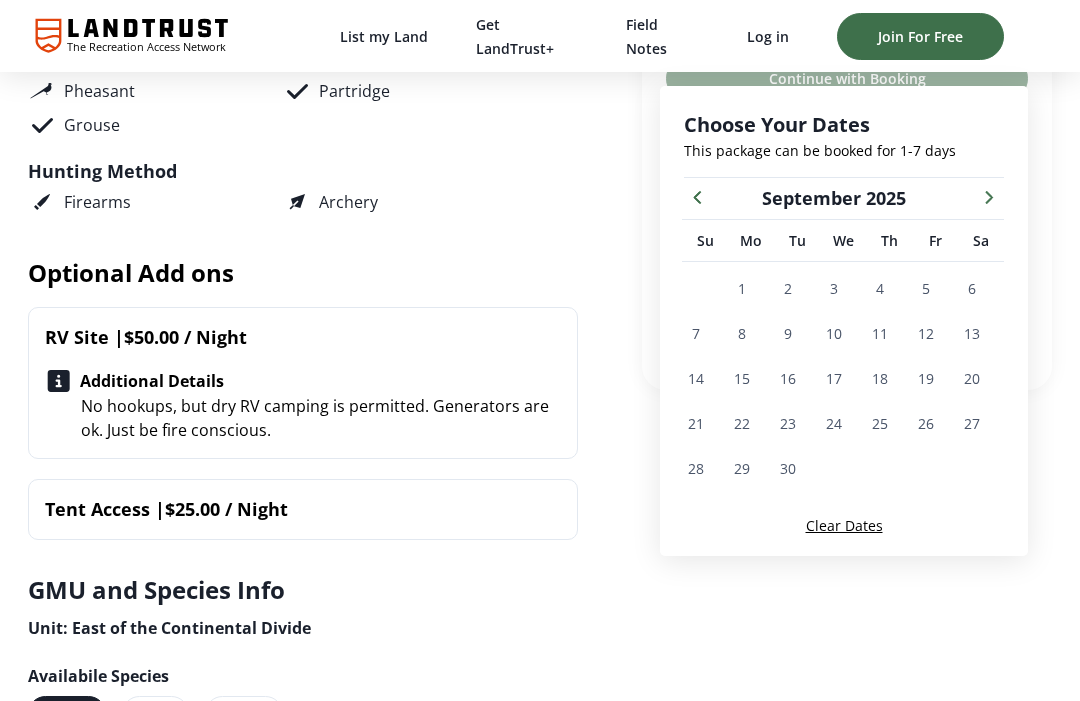 click 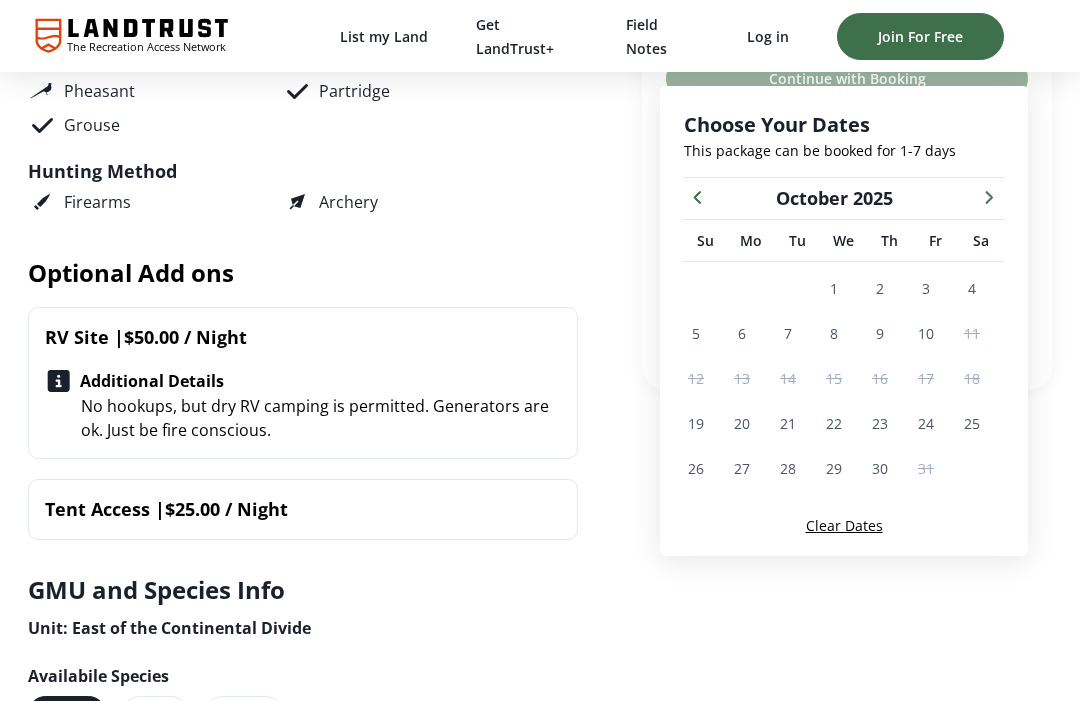 click 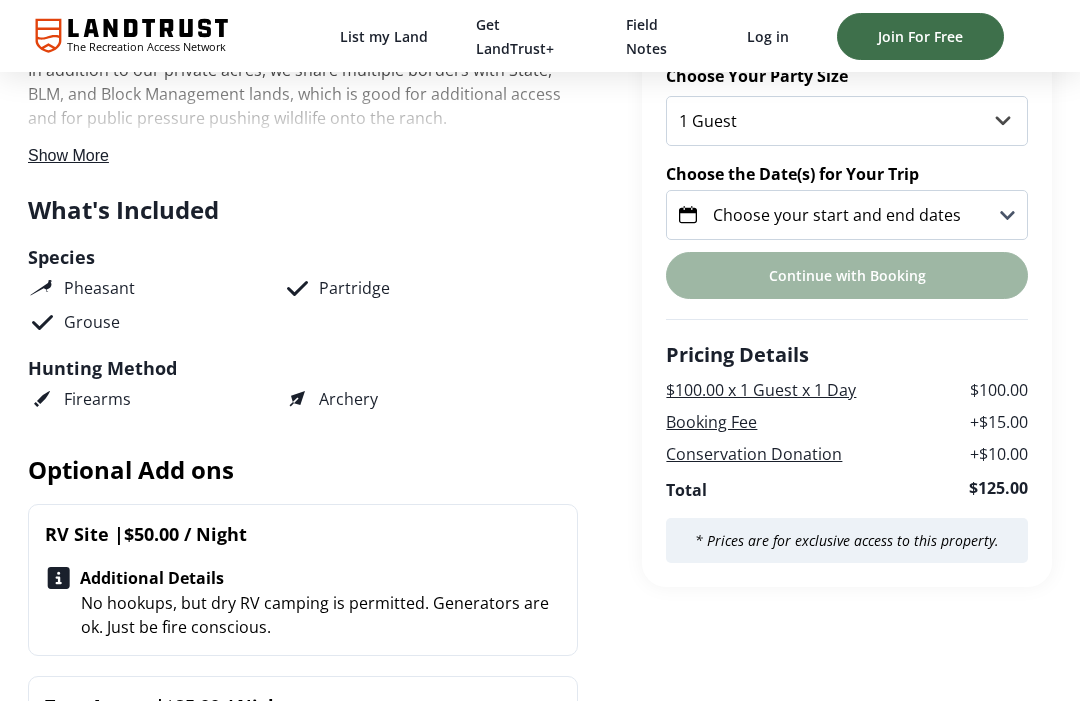 scroll, scrollTop: 631, scrollLeft: 0, axis: vertical 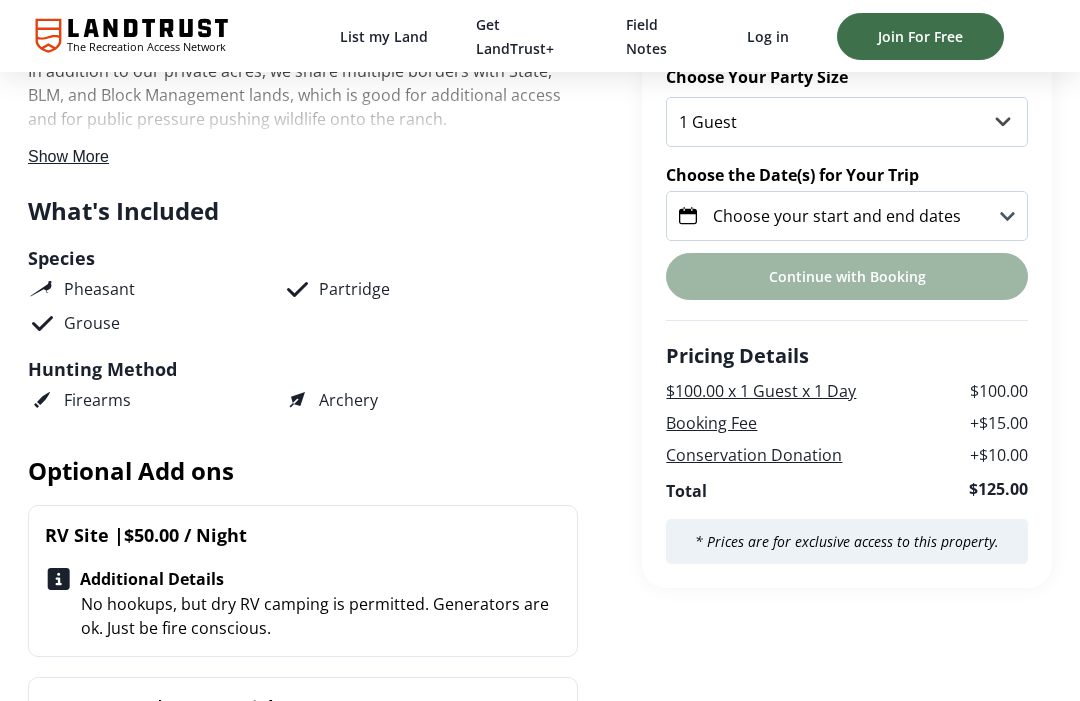 click 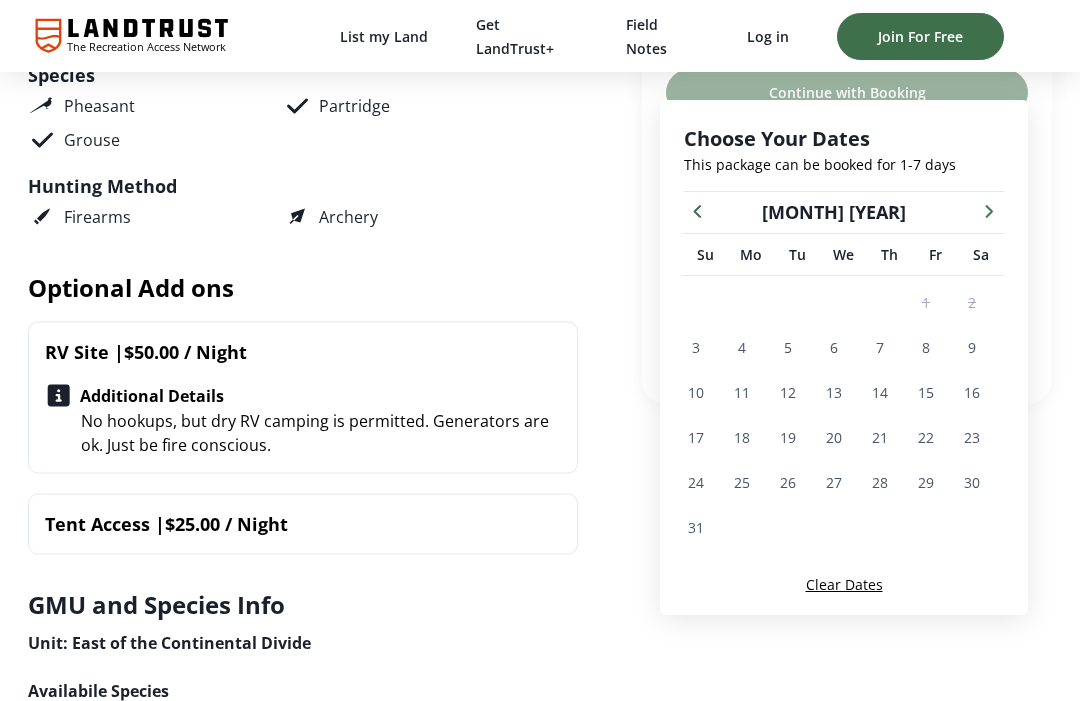 scroll, scrollTop: 816, scrollLeft: 0, axis: vertical 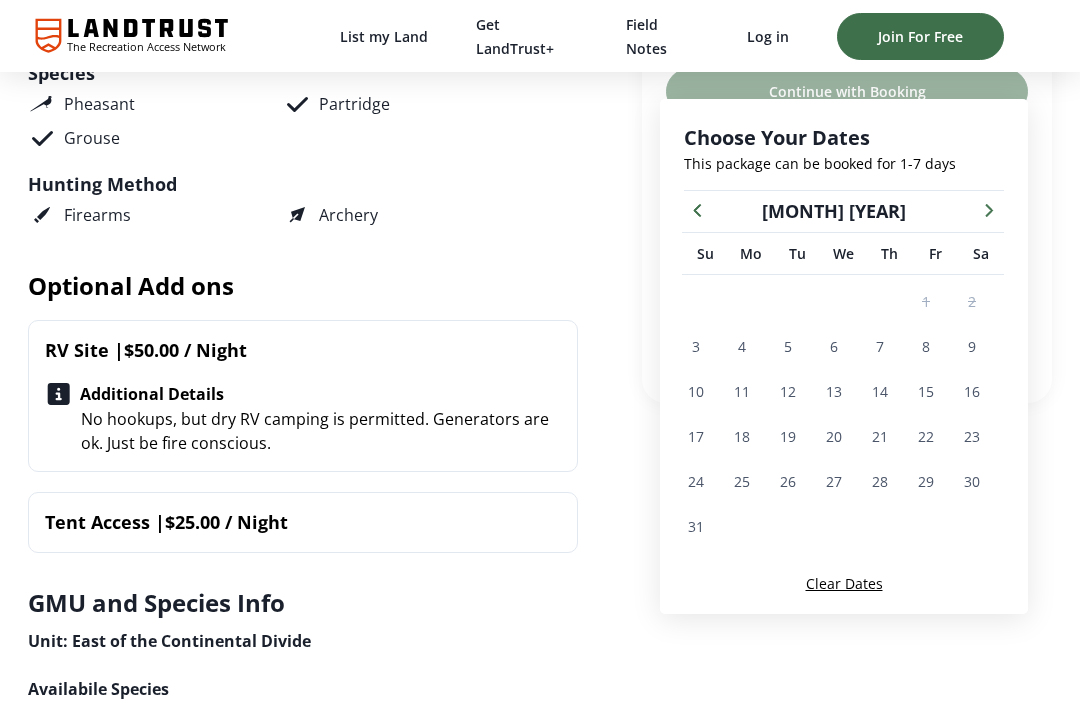 click at bounding box center (989, 209) 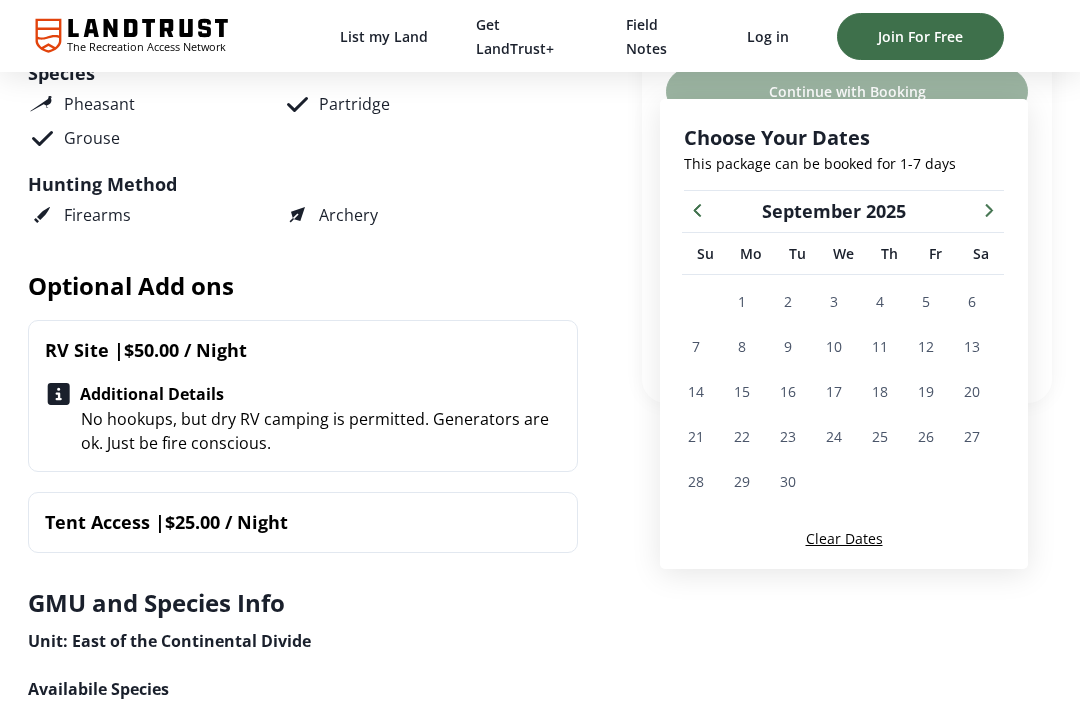 click at bounding box center (989, 209) 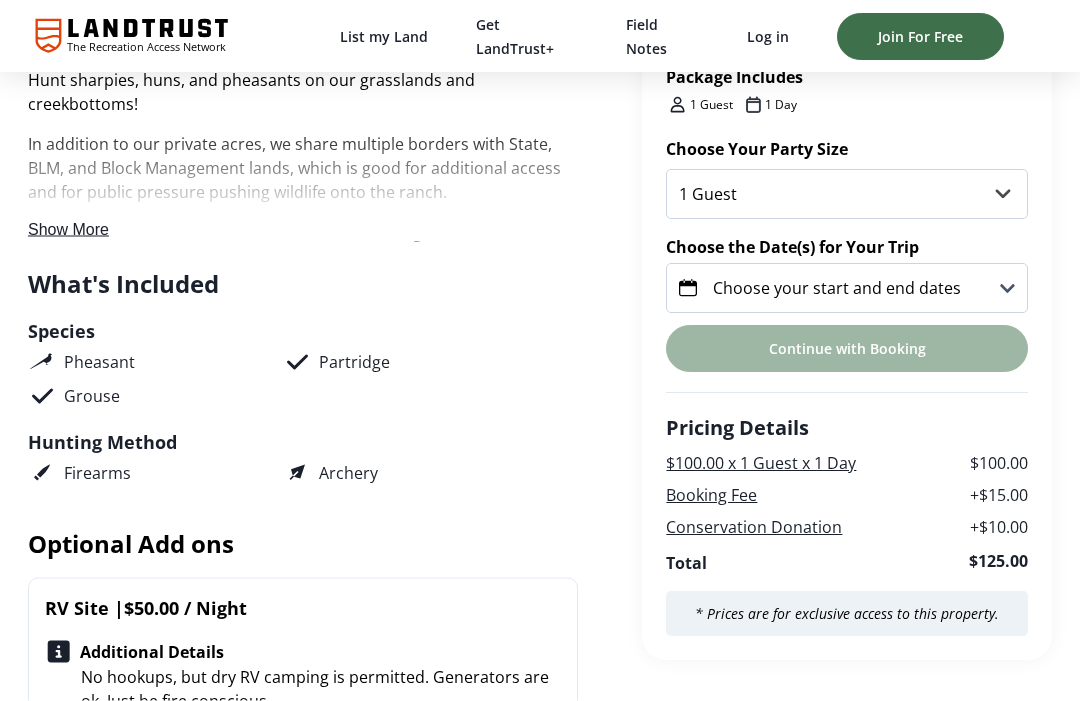 scroll, scrollTop: 559, scrollLeft: 0, axis: vertical 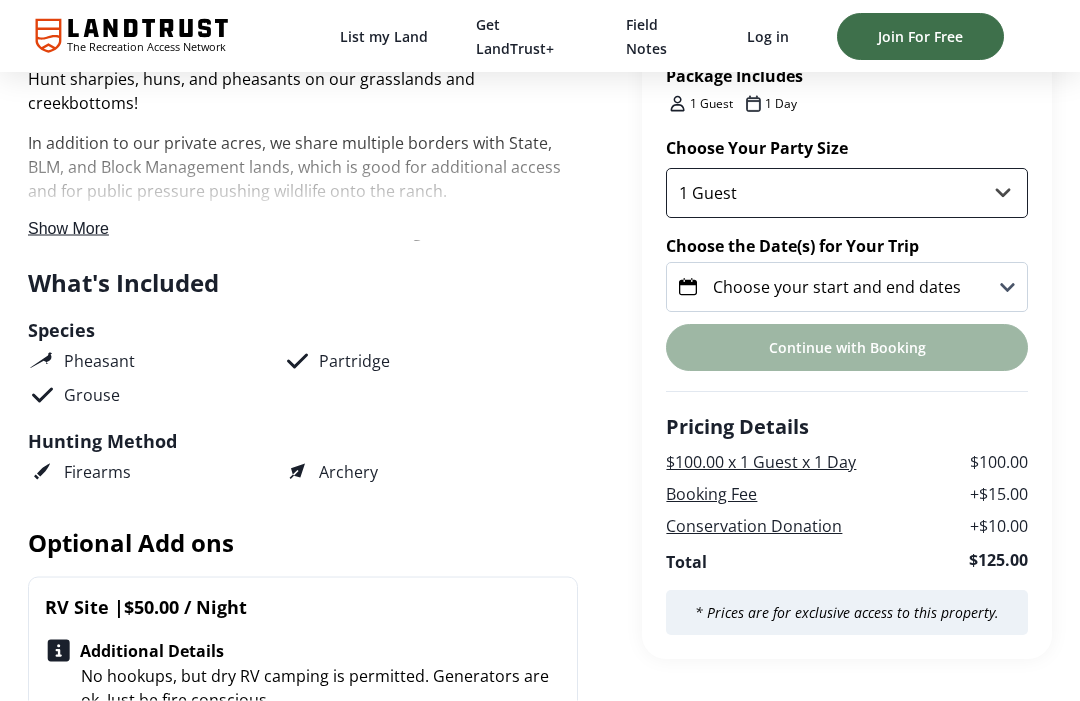 click on "1  Guest 2  Guests 3  Guests 4  Guests 5  Guests" at bounding box center [847, 194] 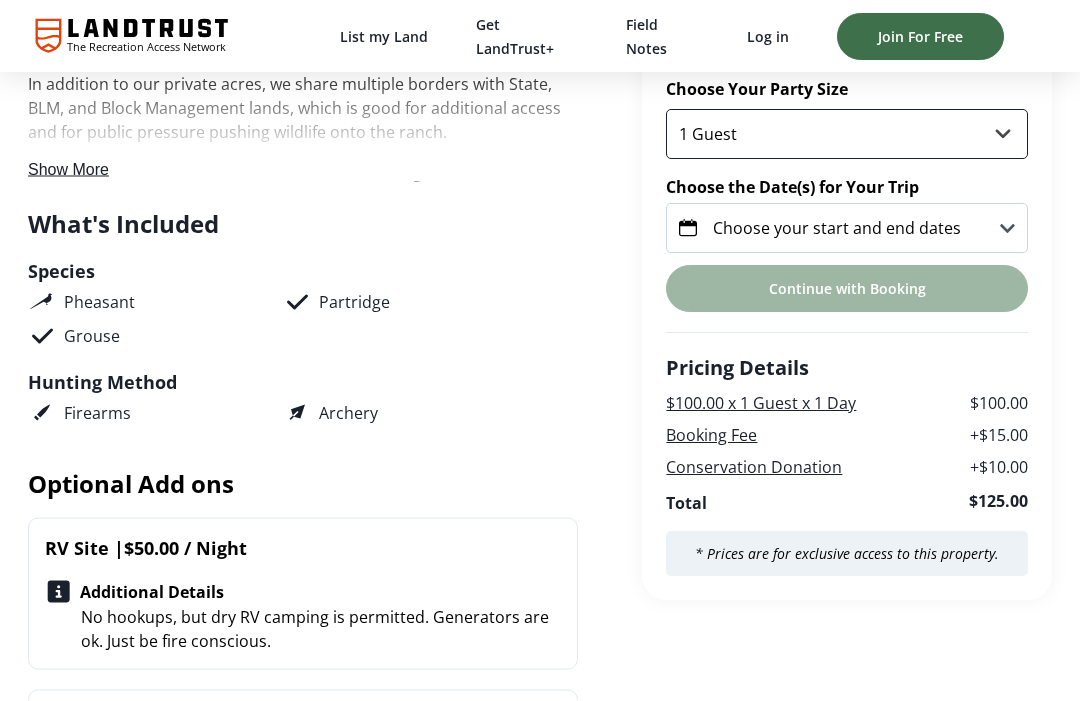 scroll, scrollTop: 632, scrollLeft: 0, axis: vertical 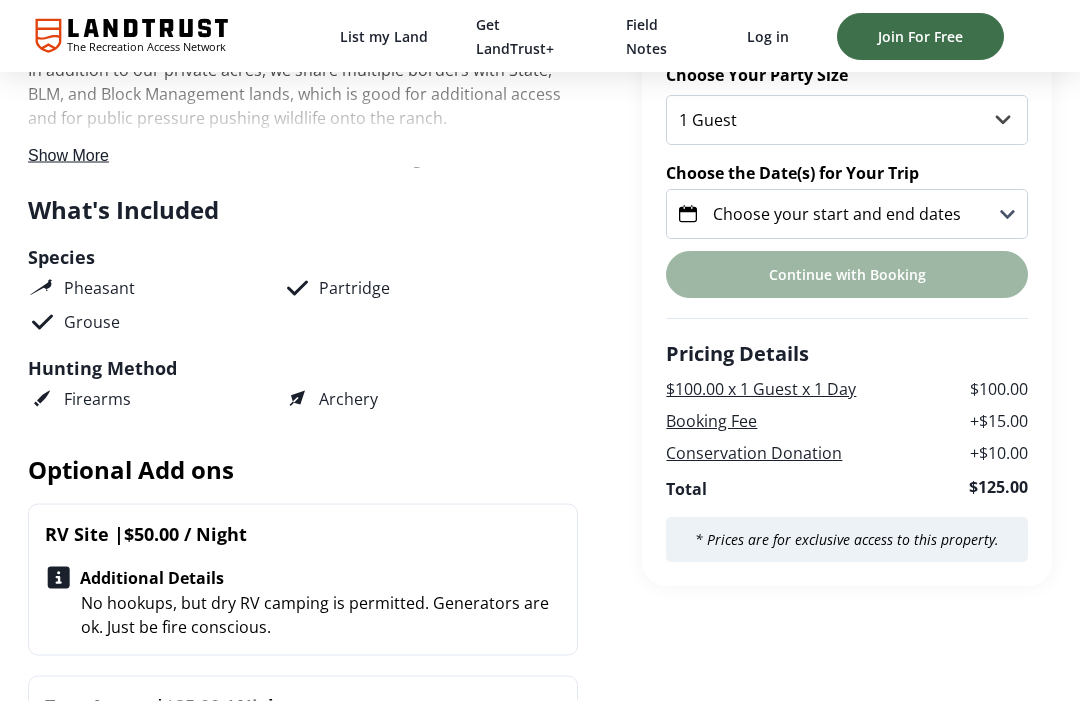 click on "Choose your start and end dates" at bounding box center [847, 215] 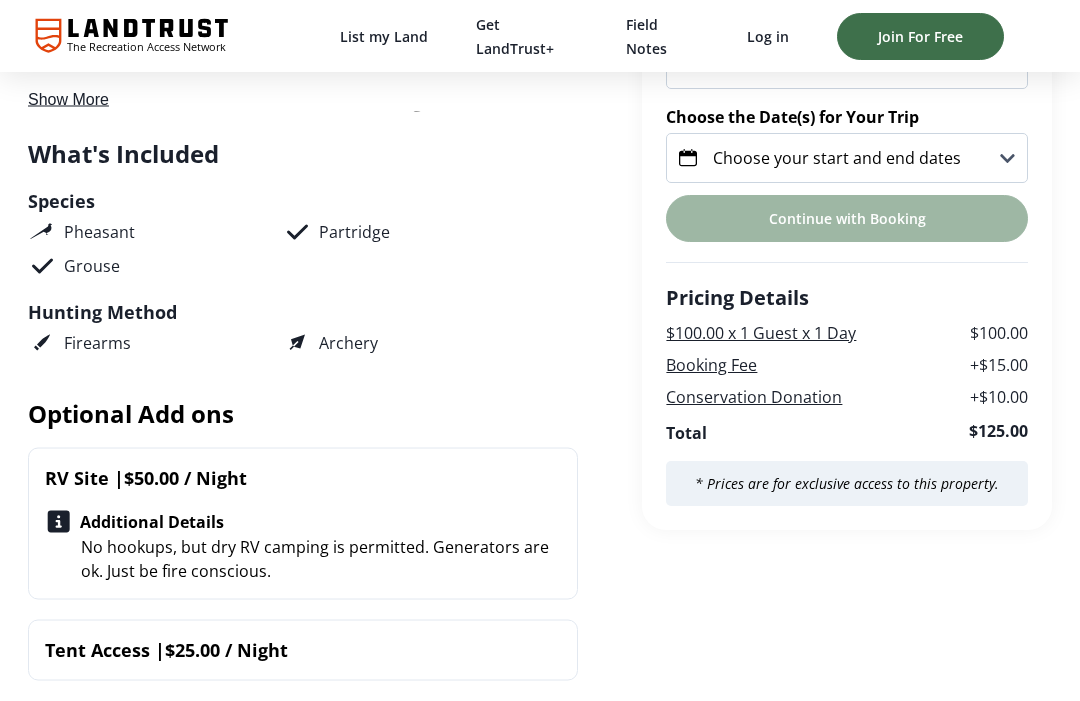 scroll, scrollTop: 685, scrollLeft: 0, axis: vertical 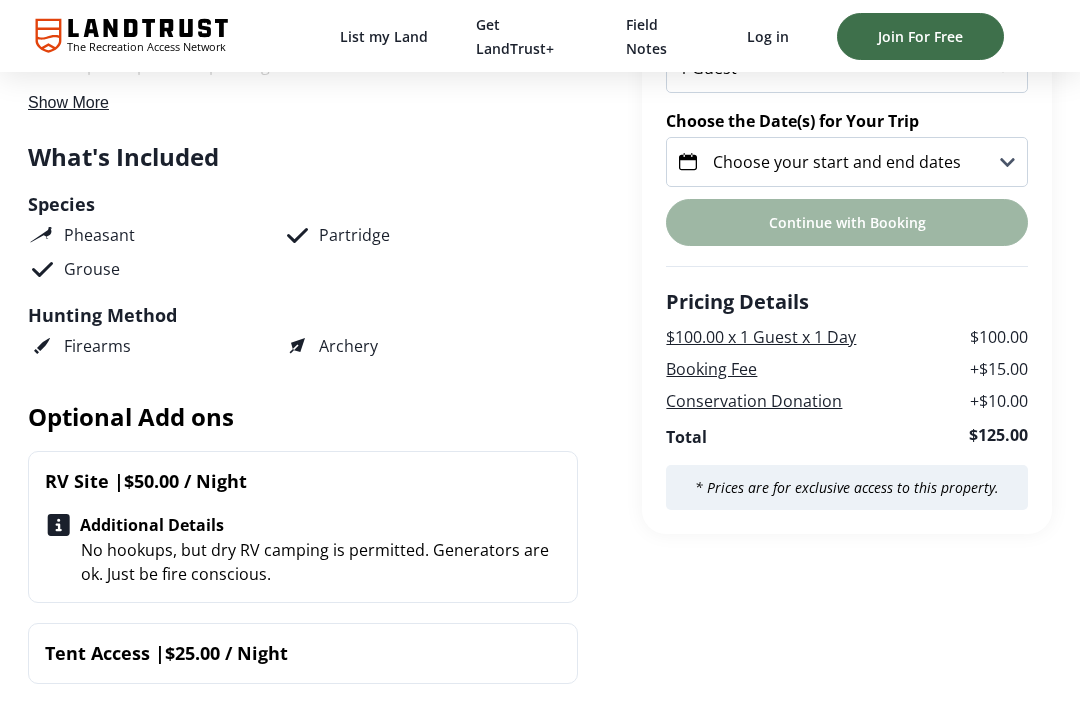 click 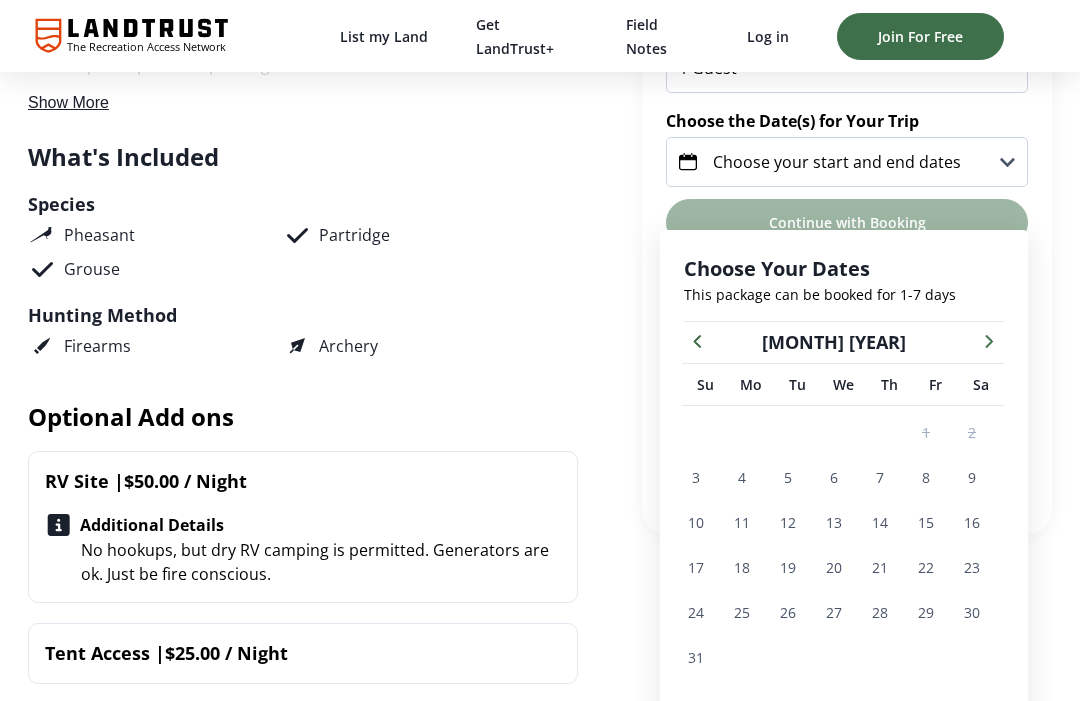 click at bounding box center (989, 340) 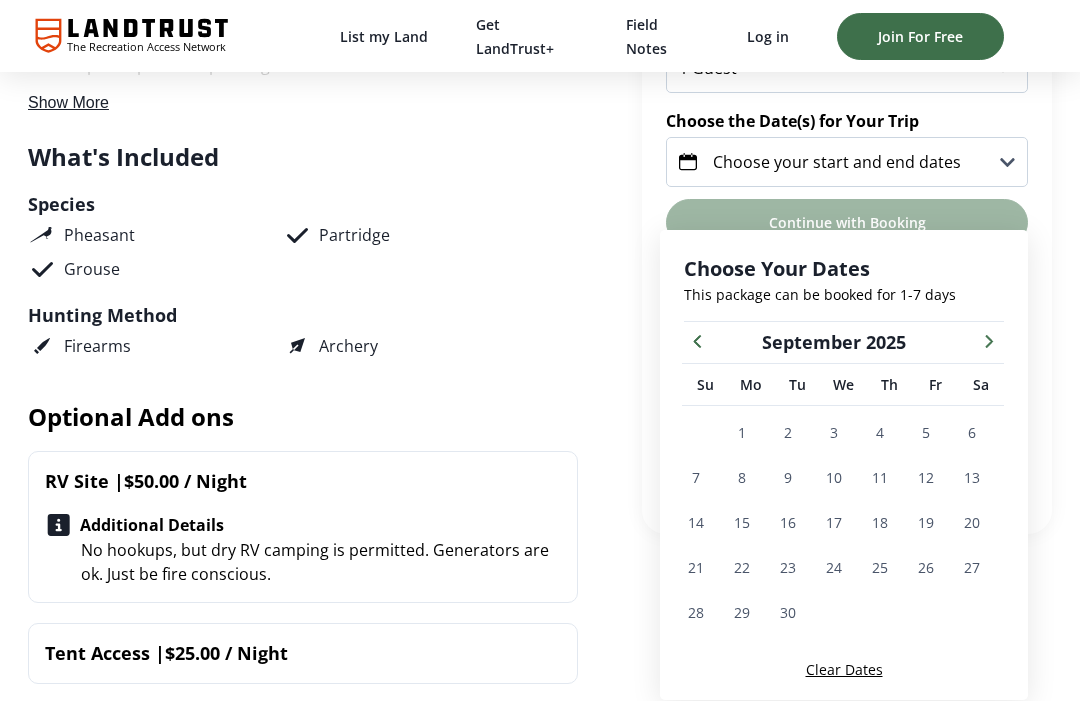 click at bounding box center [989, 340] 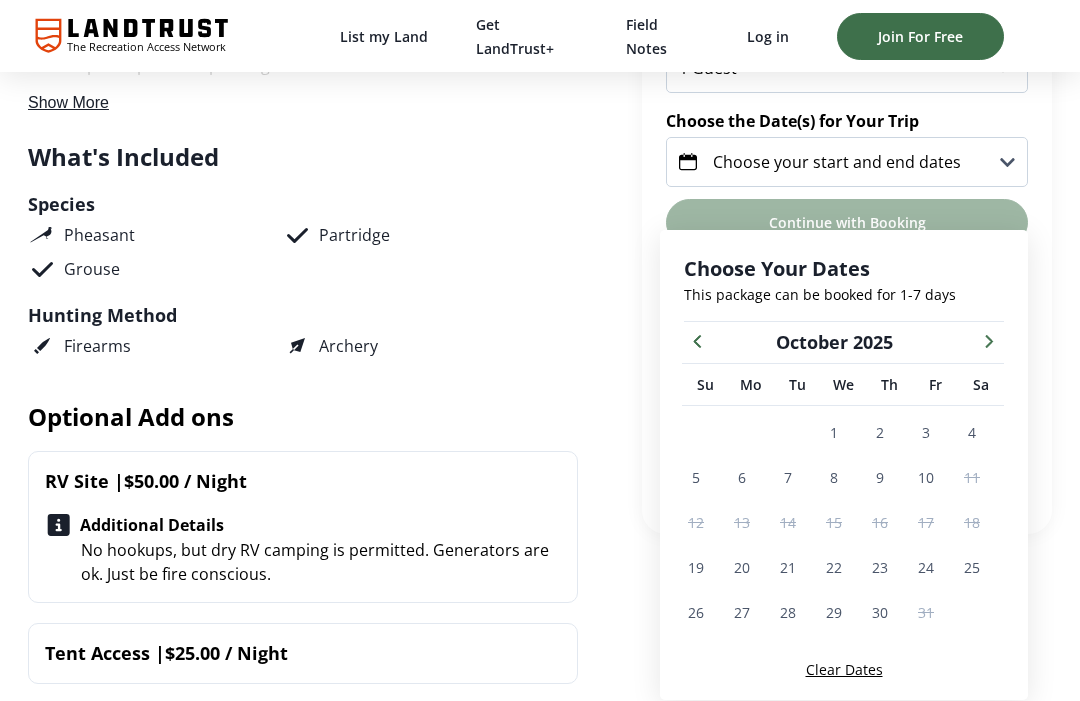 click at bounding box center (697, 340) 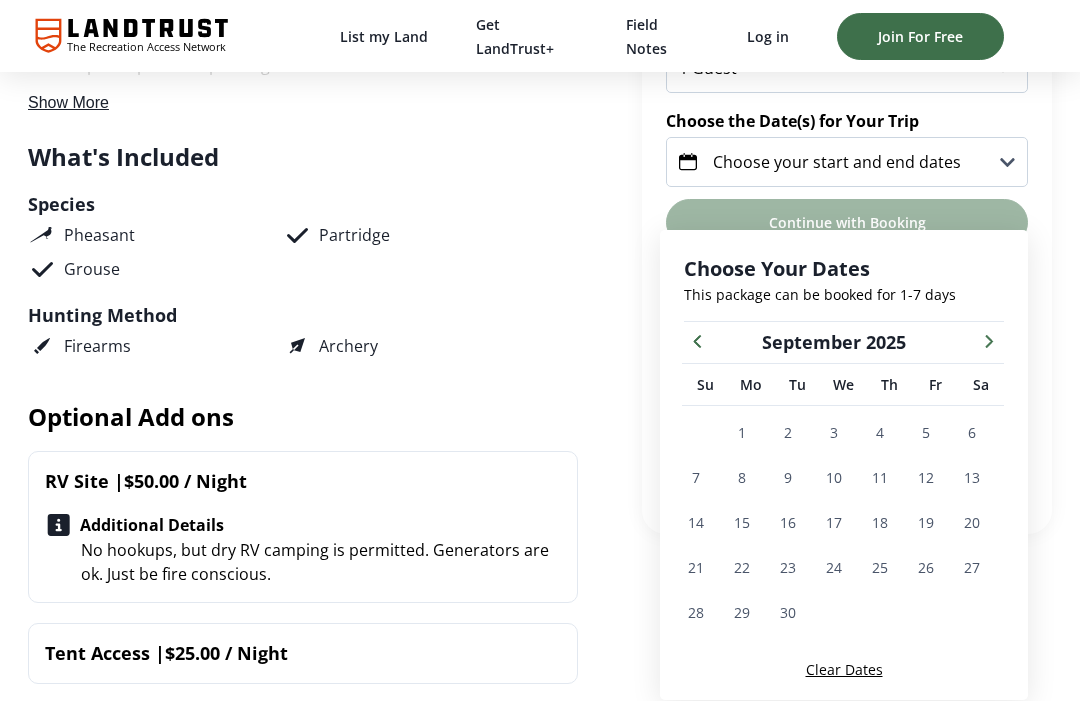 click at bounding box center (989, 340) 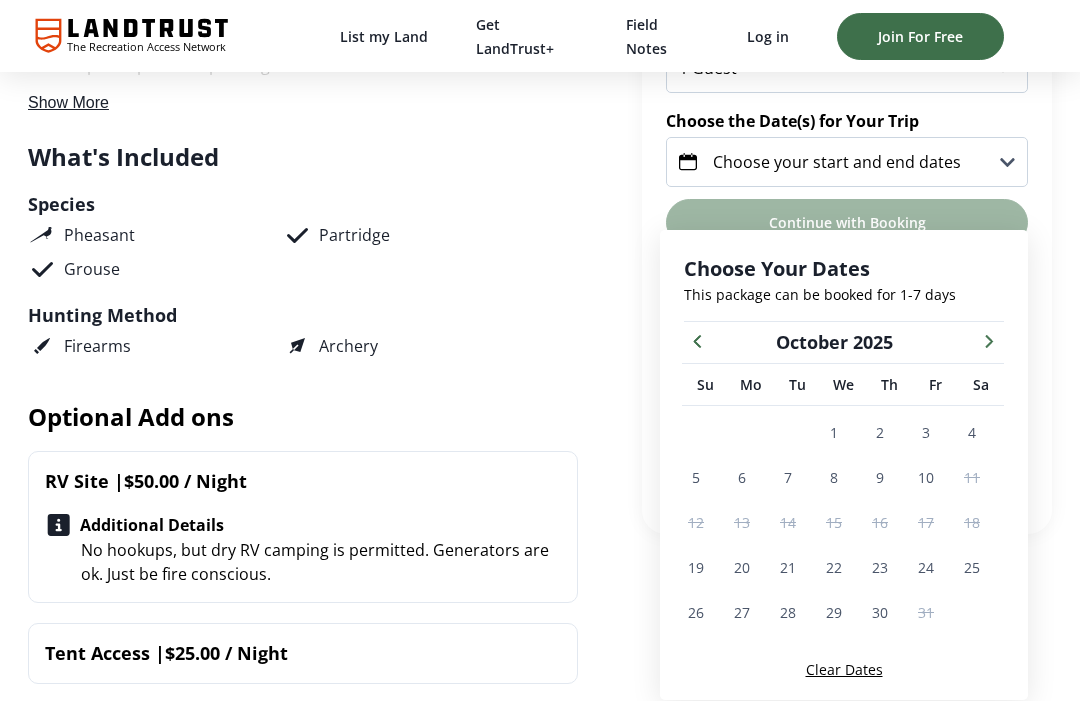 click at bounding box center [989, 340] 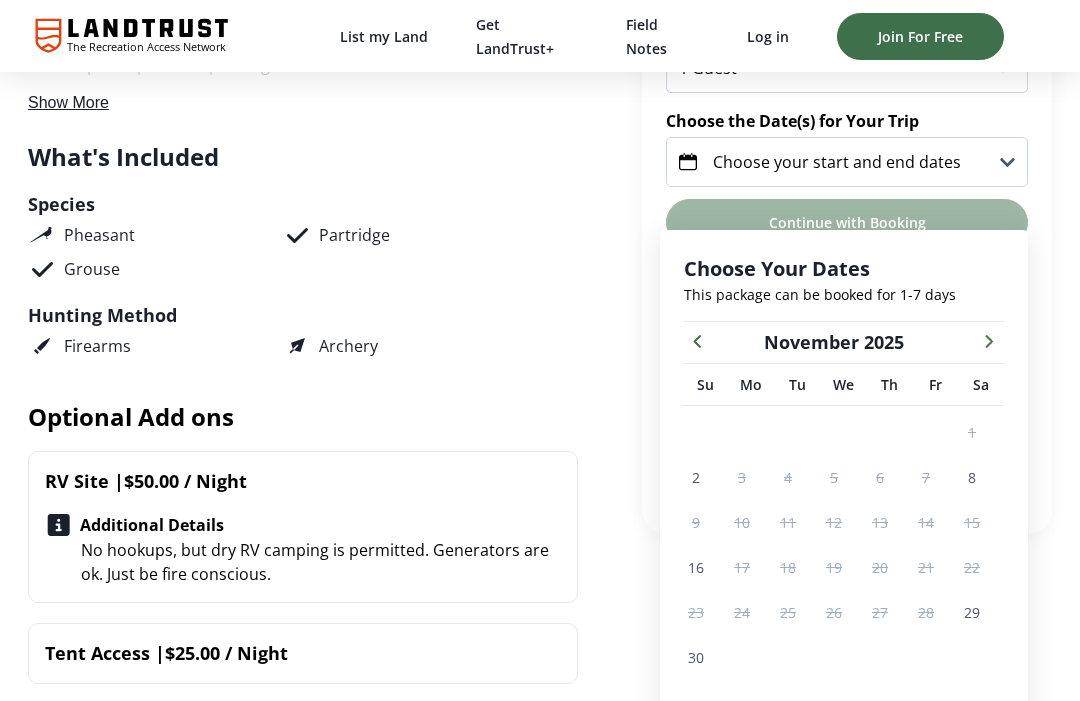 click at bounding box center [697, 340] 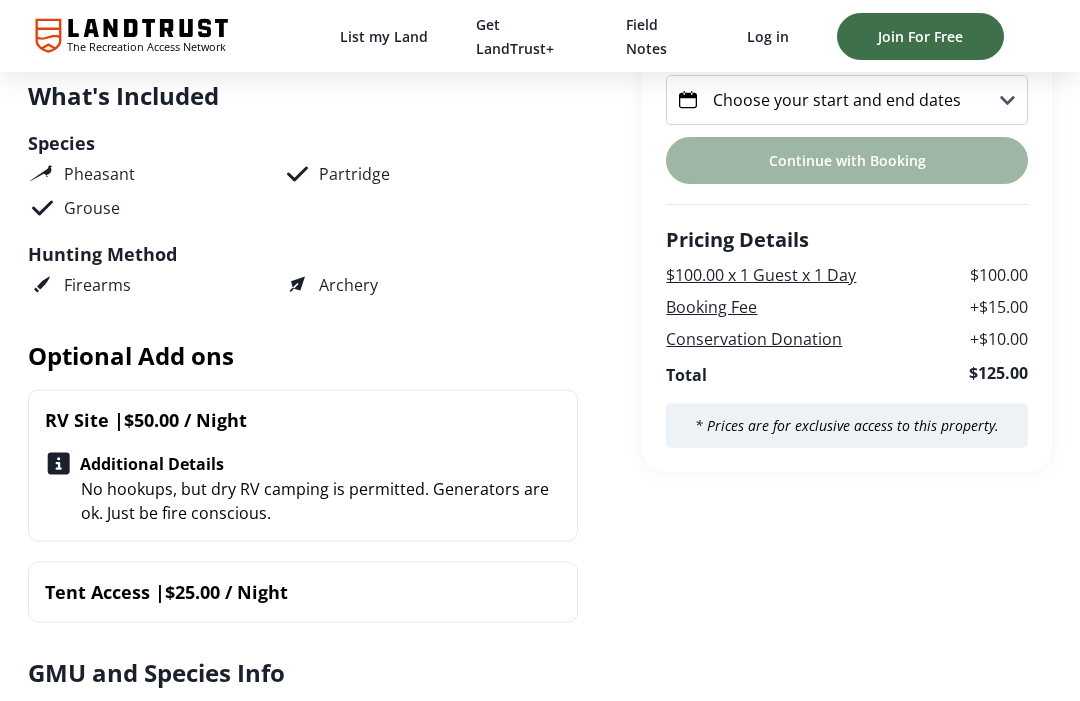 scroll, scrollTop: 747, scrollLeft: 0, axis: vertical 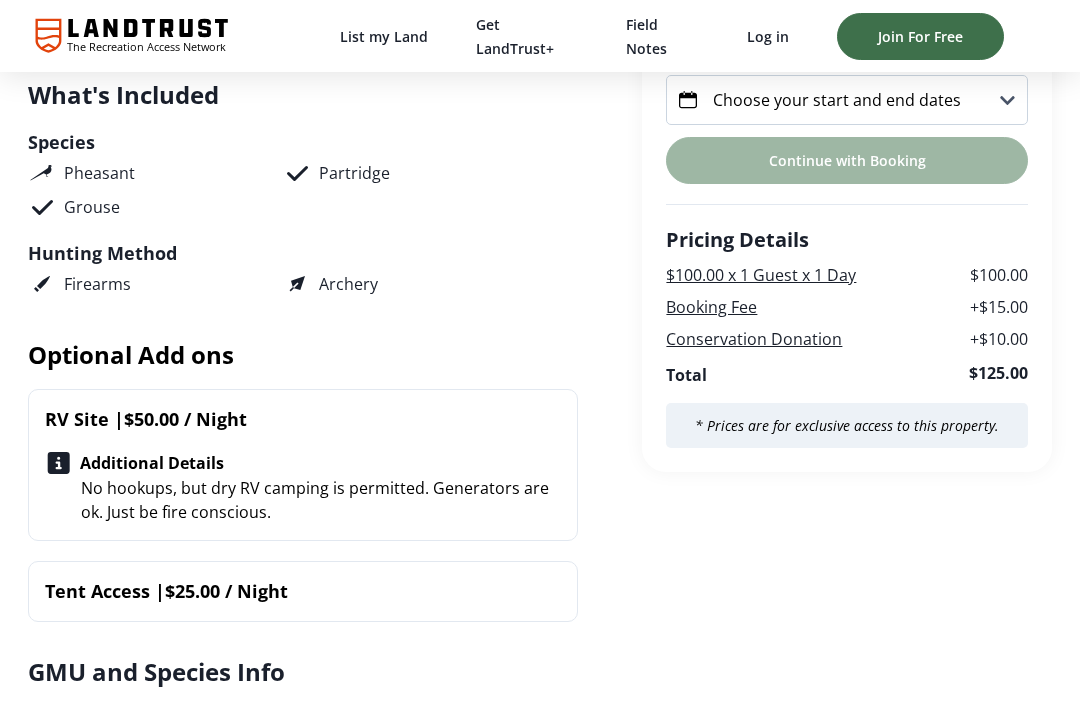 click 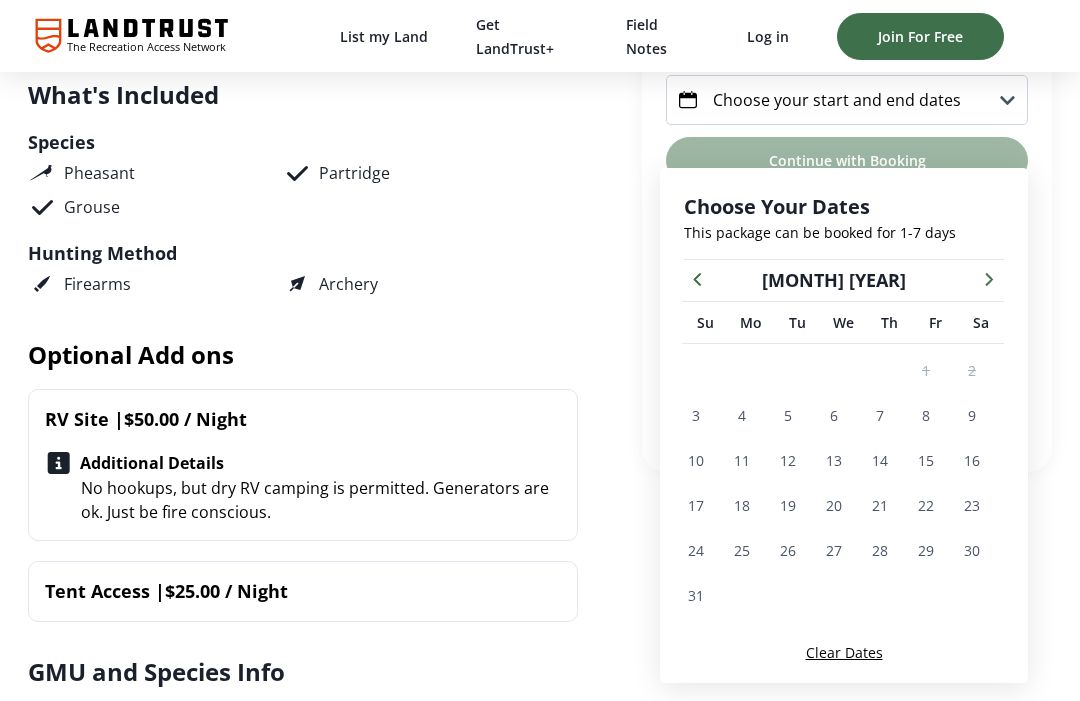 click at bounding box center [989, 278] 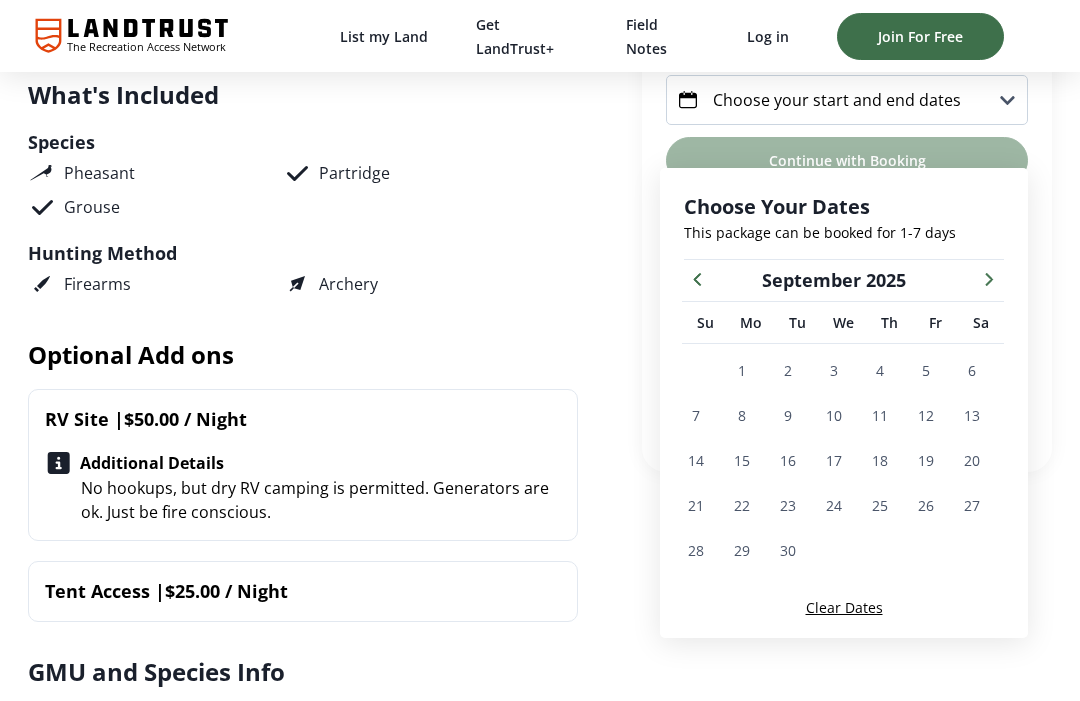 click at bounding box center (989, 278) 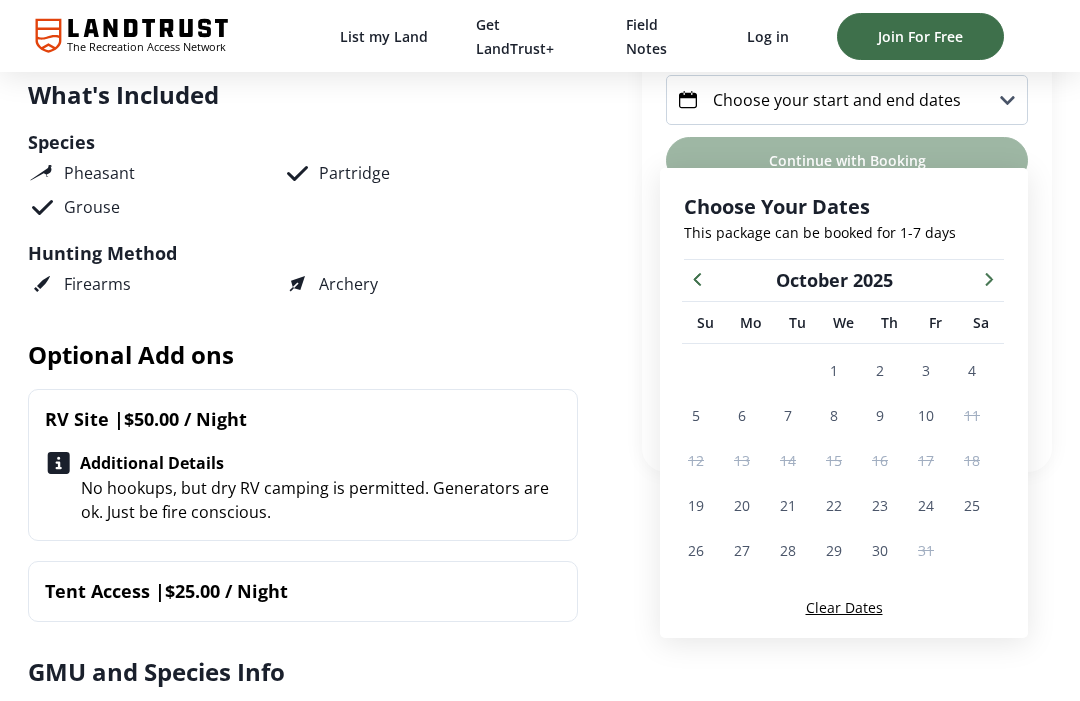 click at bounding box center [989, 278] 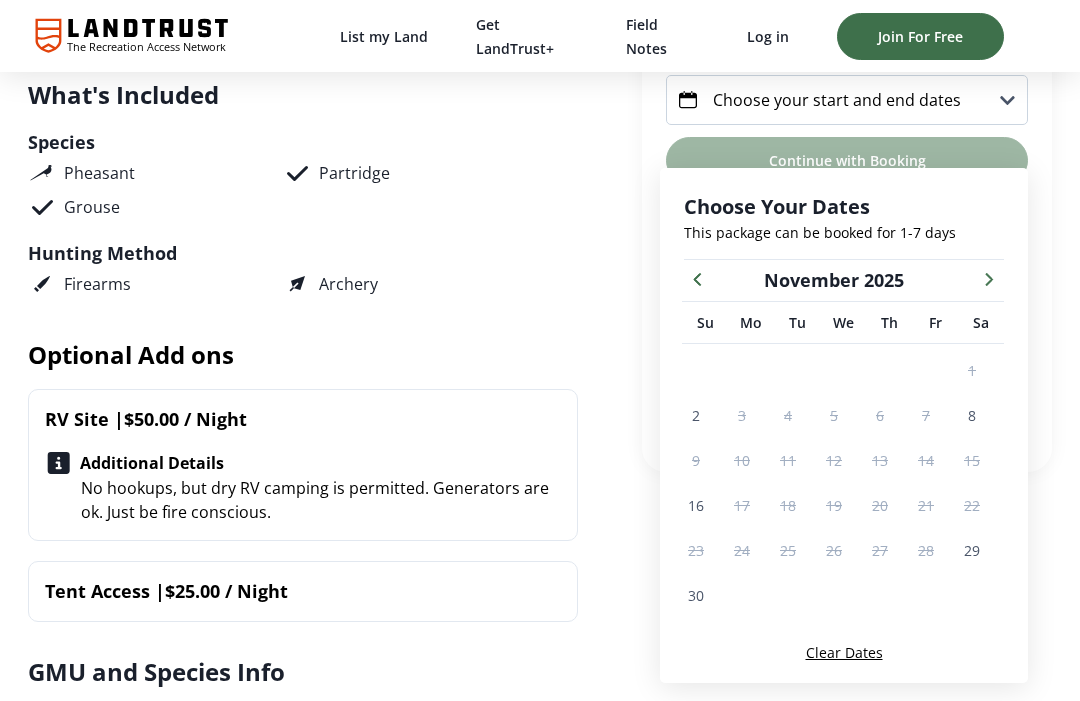 click at bounding box center [989, 278] 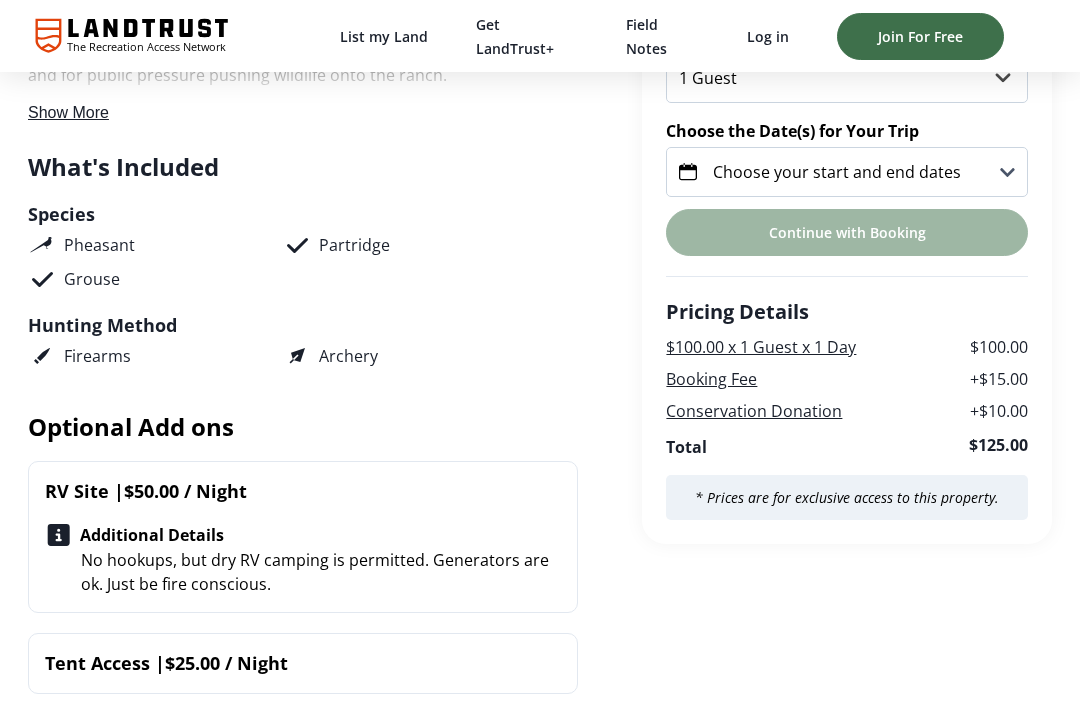 scroll, scrollTop: 674, scrollLeft: 0, axis: vertical 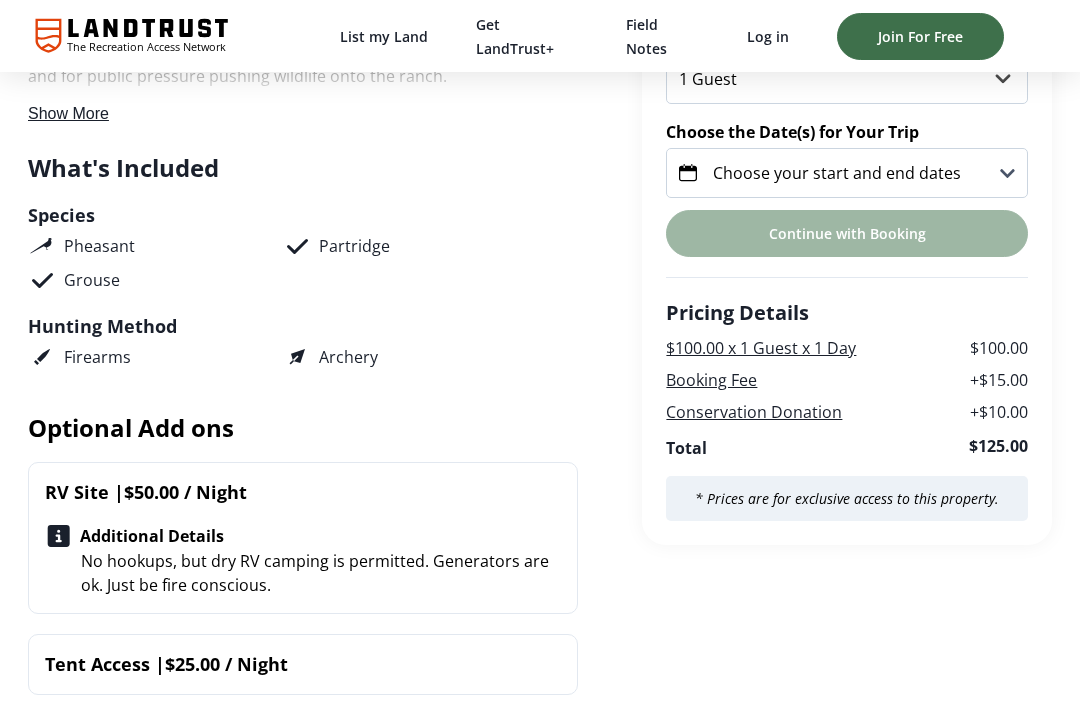click on "Choose your start and end dates" at bounding box center [847, 173] 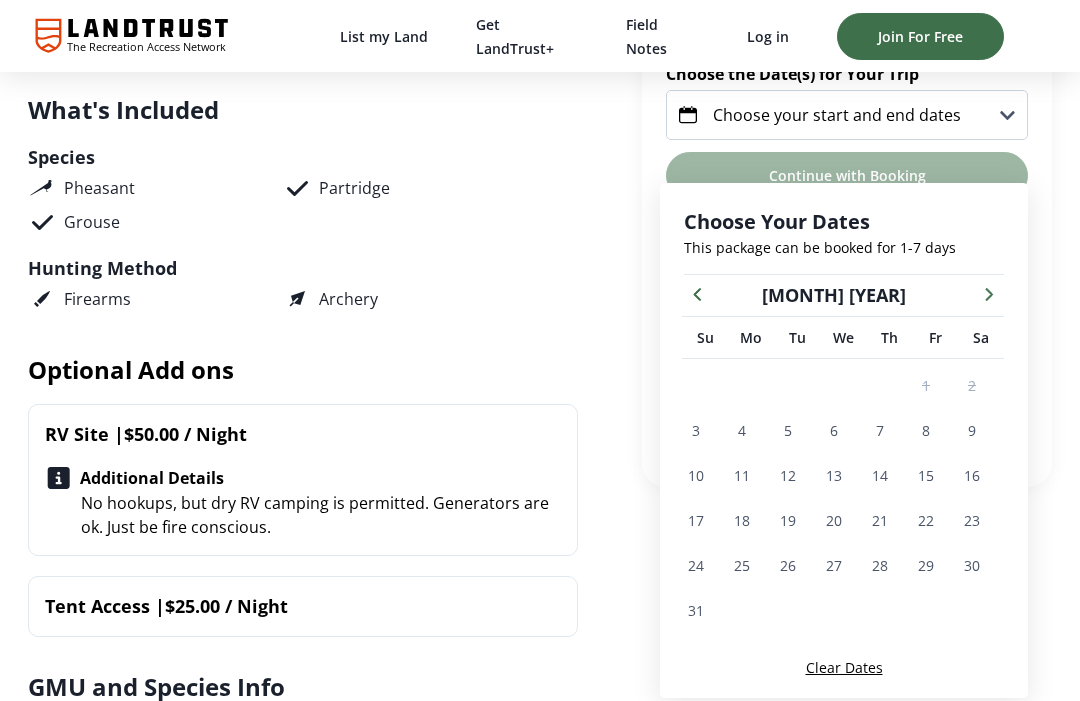 scroll, scrollTop: 749, scrollLeft: 0, axis: vertical 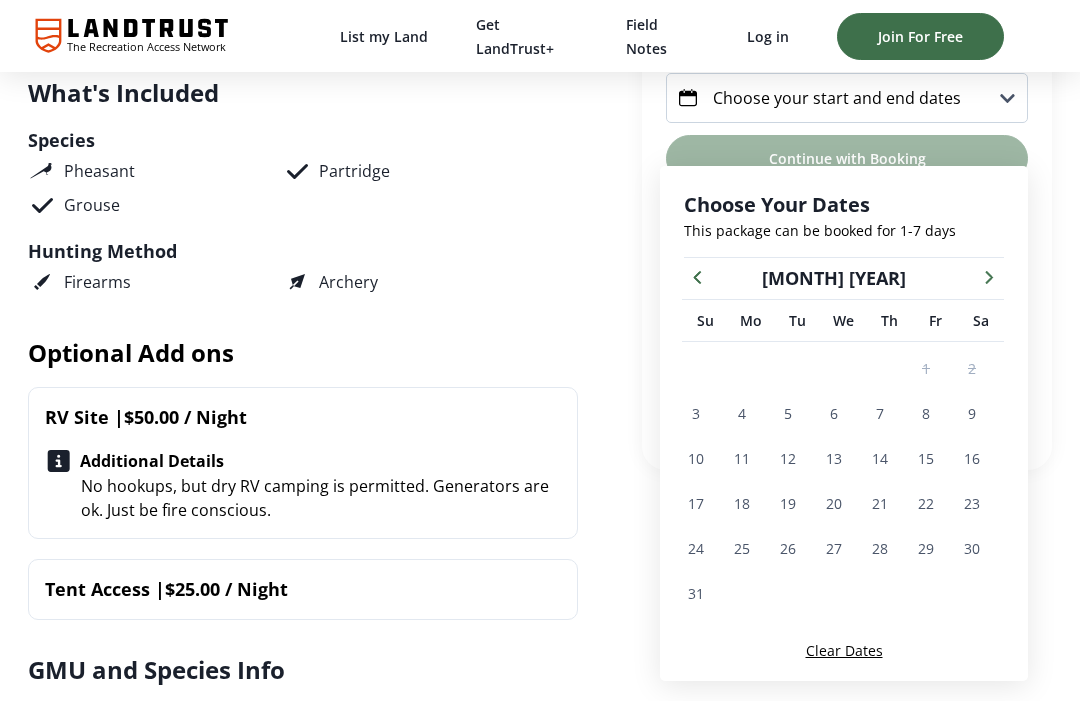 click at bounding box center (697, 276) 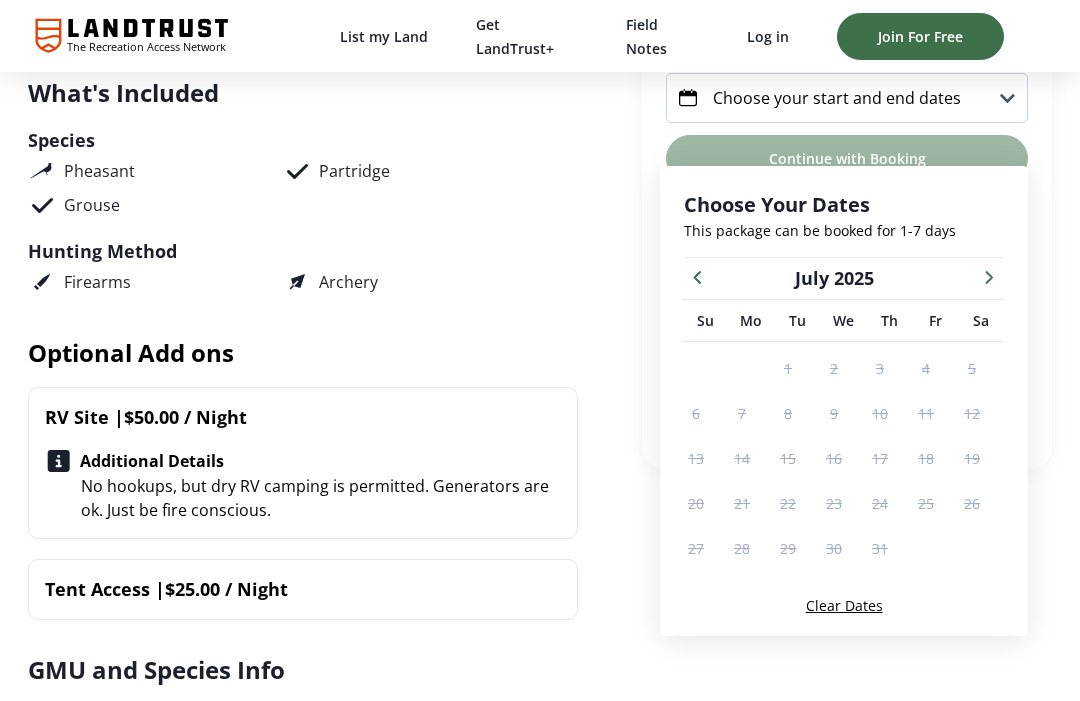 click at bounding box center (989, 276) 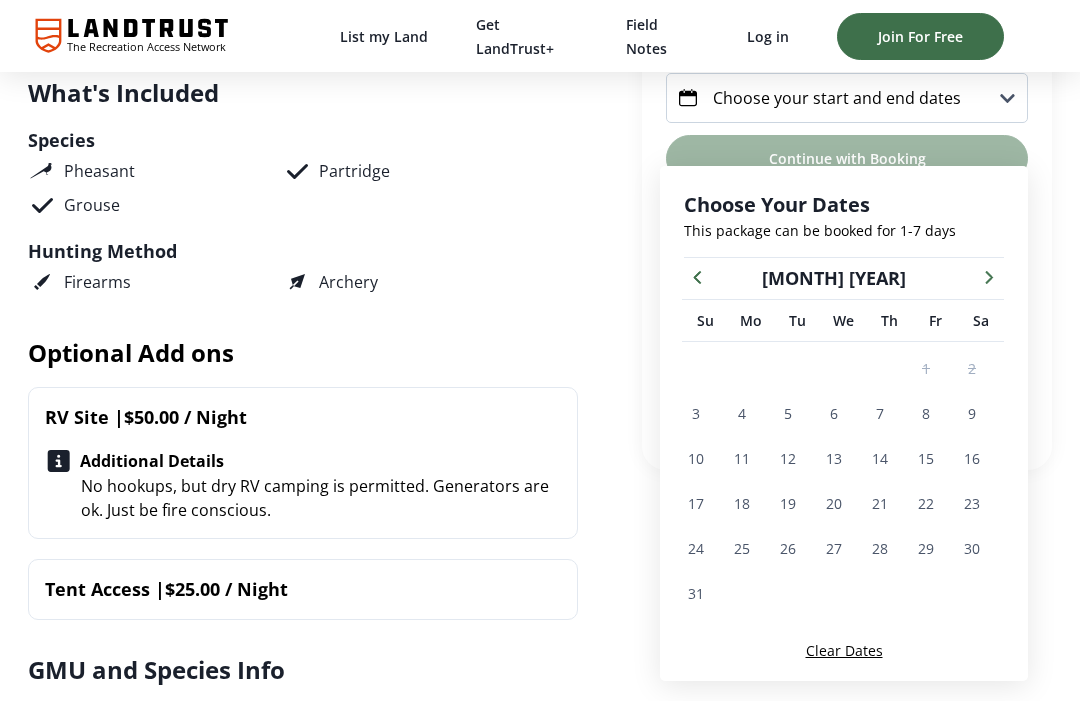click at bounding box center (989, 276) 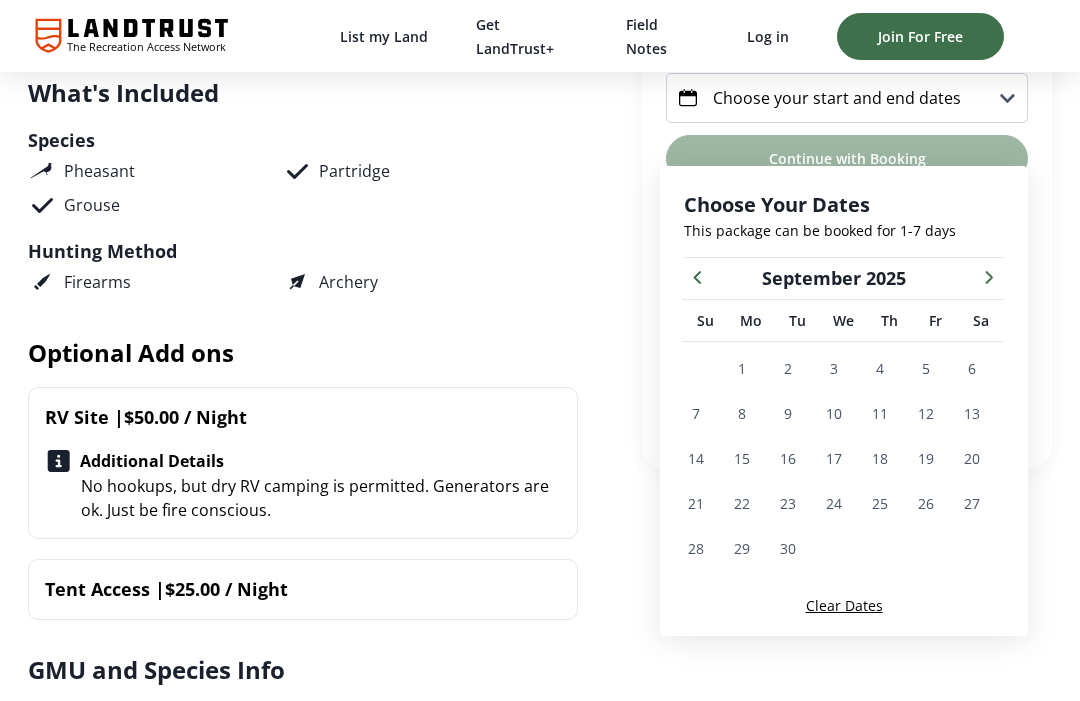click 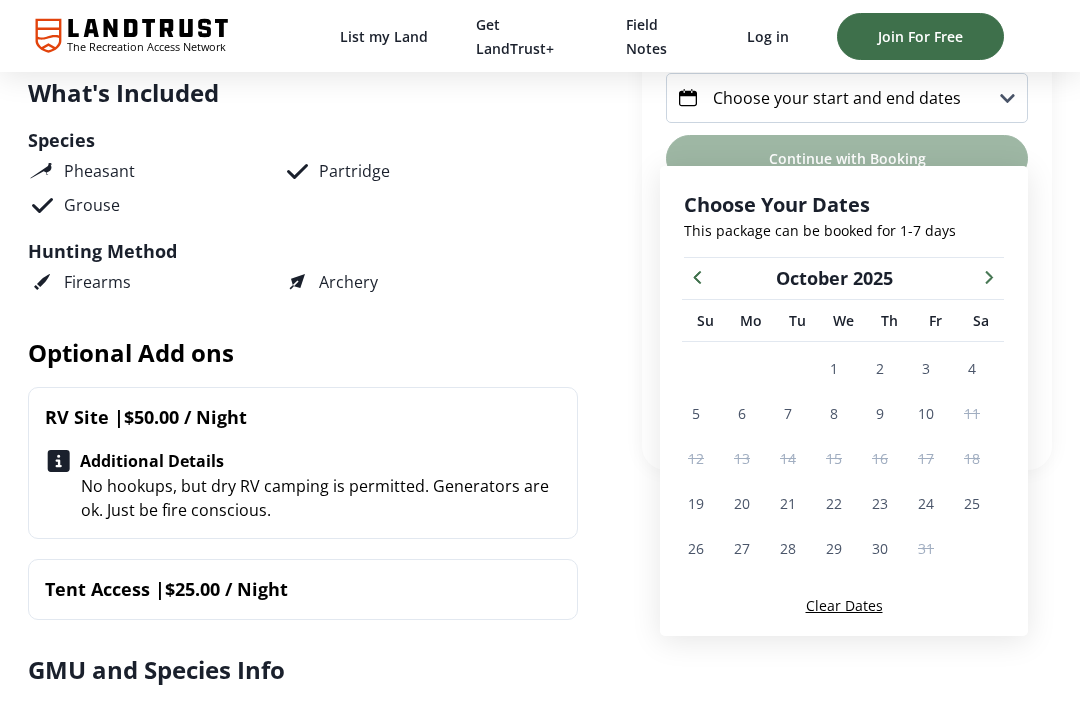 click at bounding box center (989, 276) 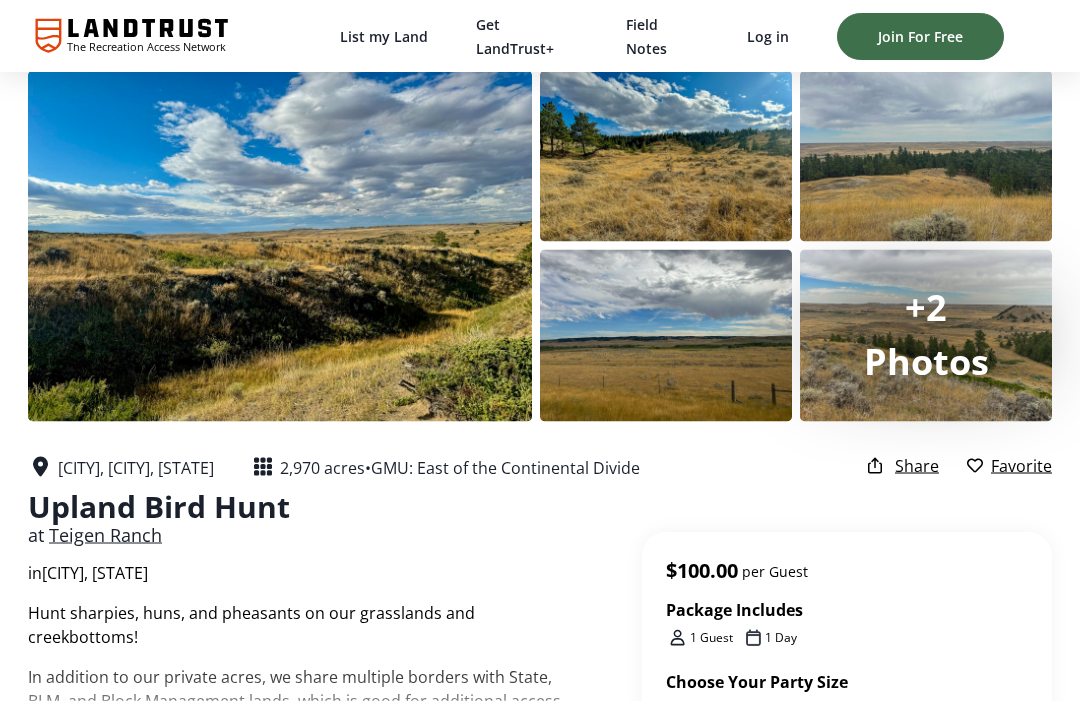 scroll, scrollTop: 0, scrollLeft: 0, axis: both 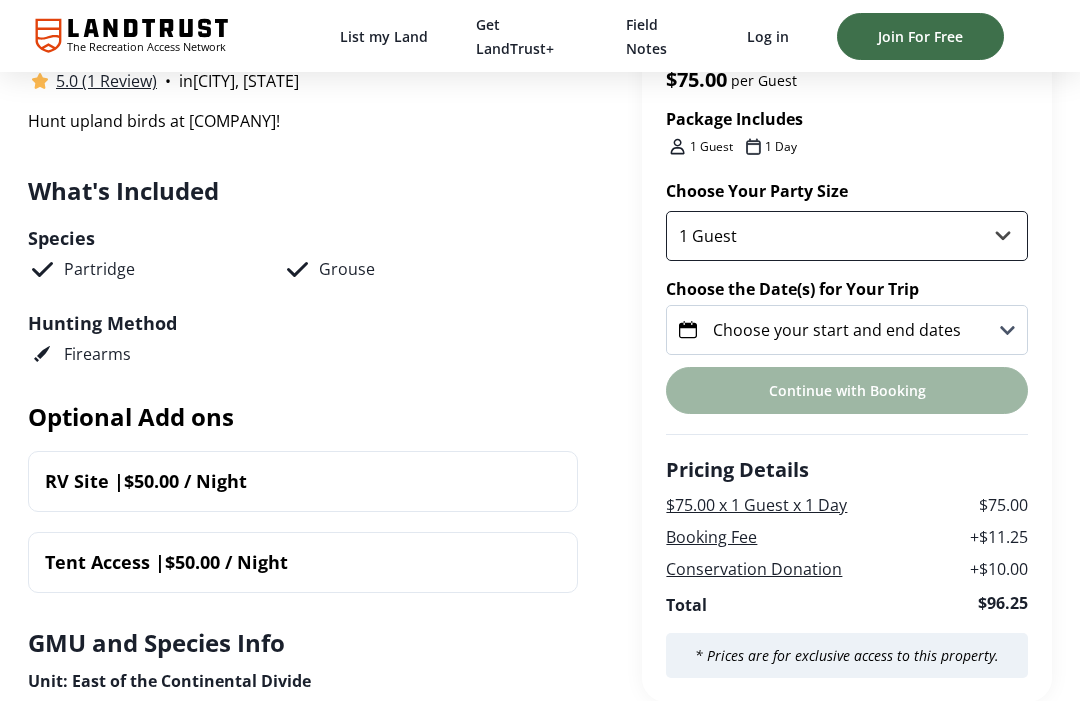 click on "1  Guest 2  Guests 3  Guests 4  Guests 5  Guests 6  Guests" at bounding box center (847, 236) 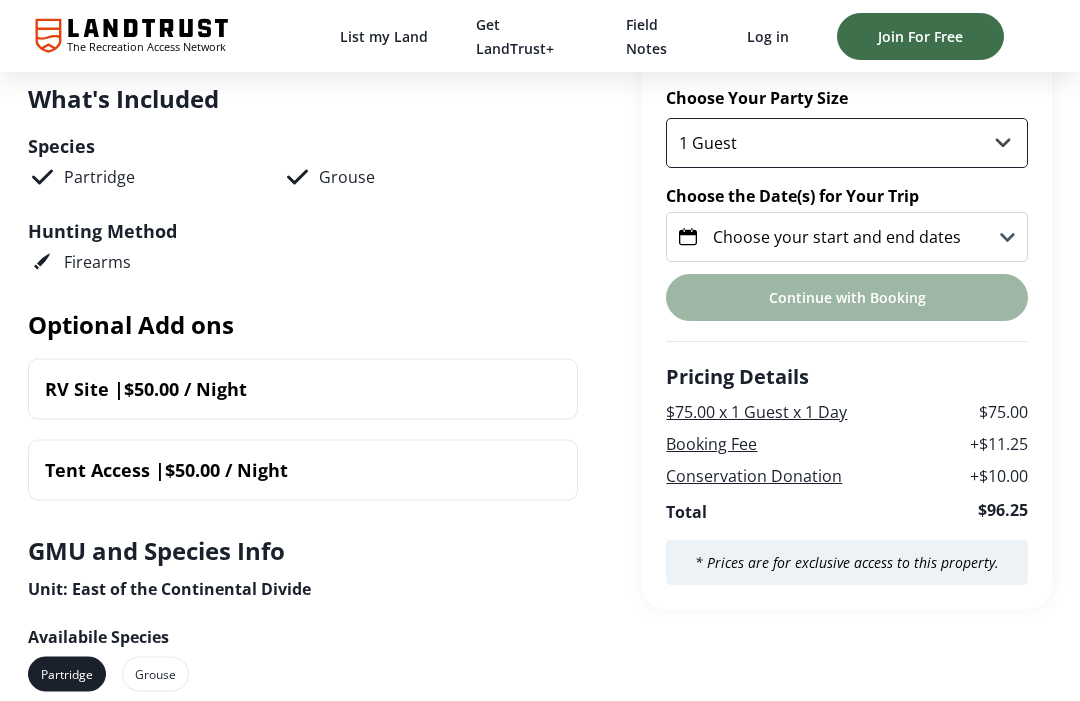 scroll, scrollTop: 626, scrollLeft: 0, axis: vertical 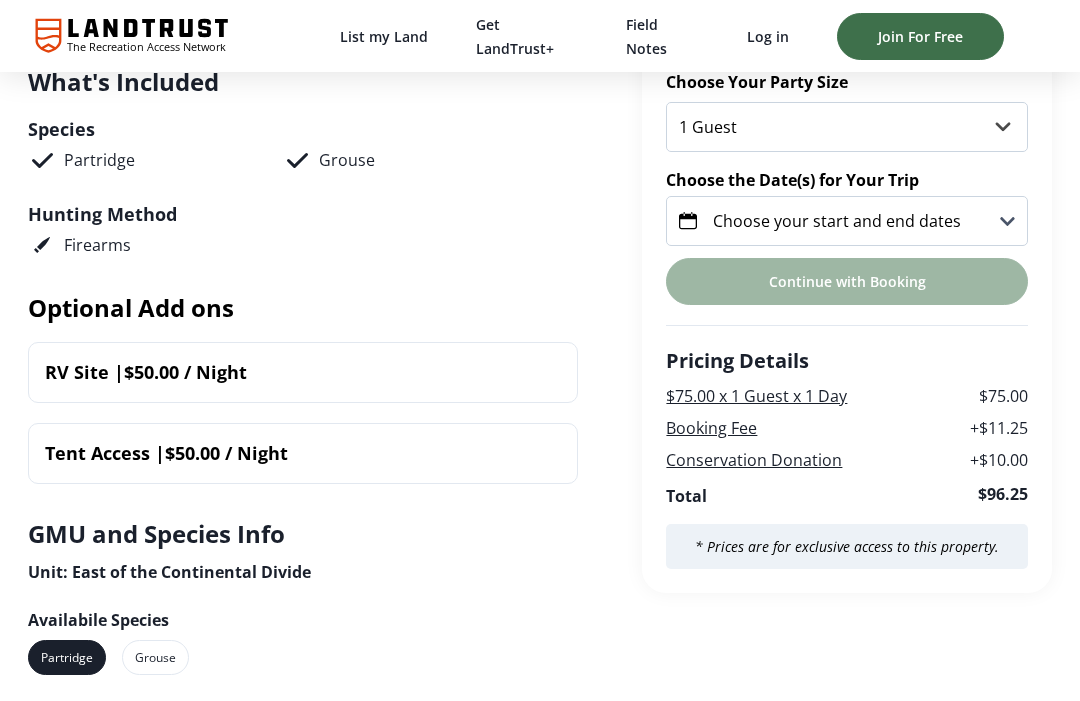 click on "Choose your start and end dates" at bounding box center (847, 221) 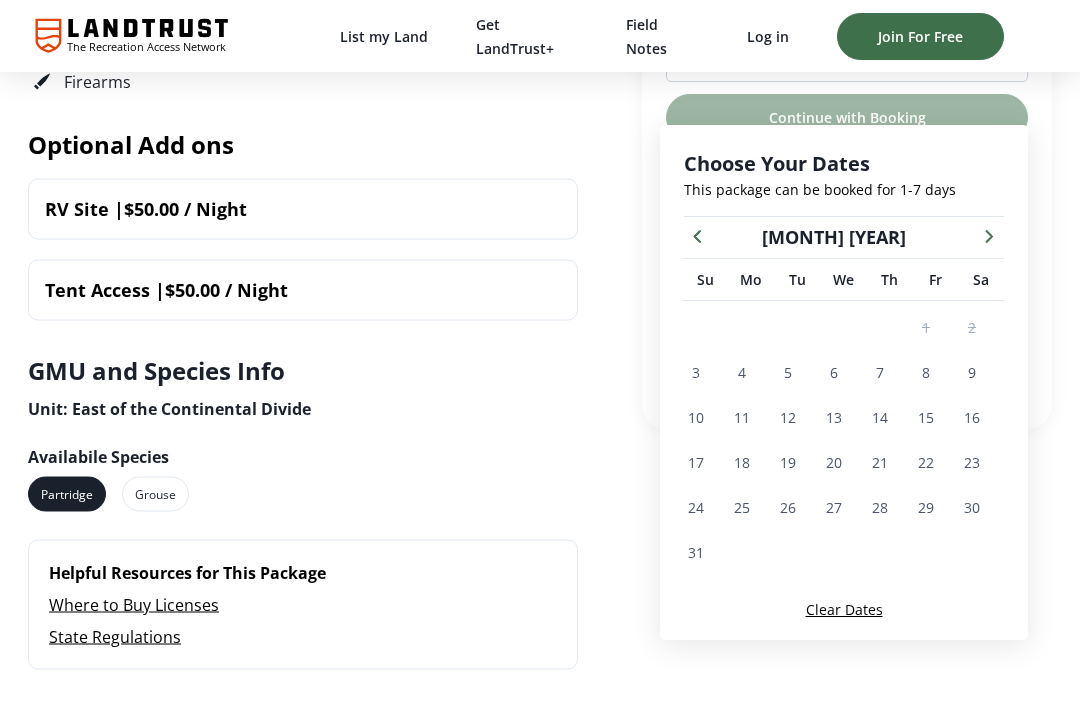 click at bounding box center (989, 236) 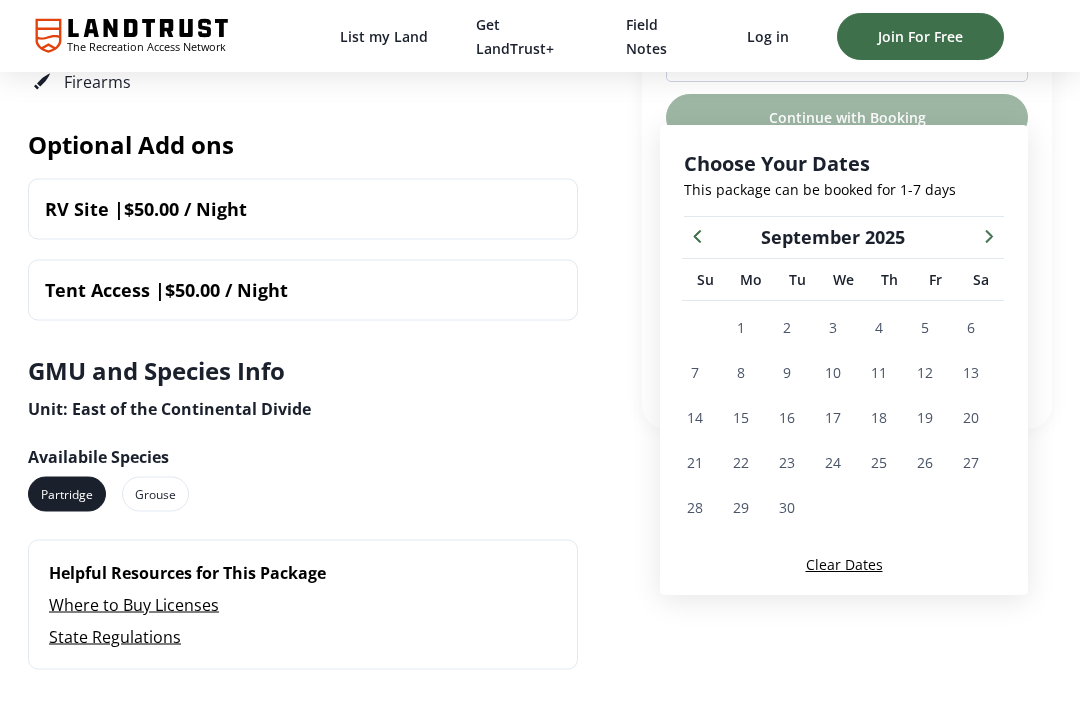 scroll, scrollTop: 790, scrollLeft: 0, axis: vertical 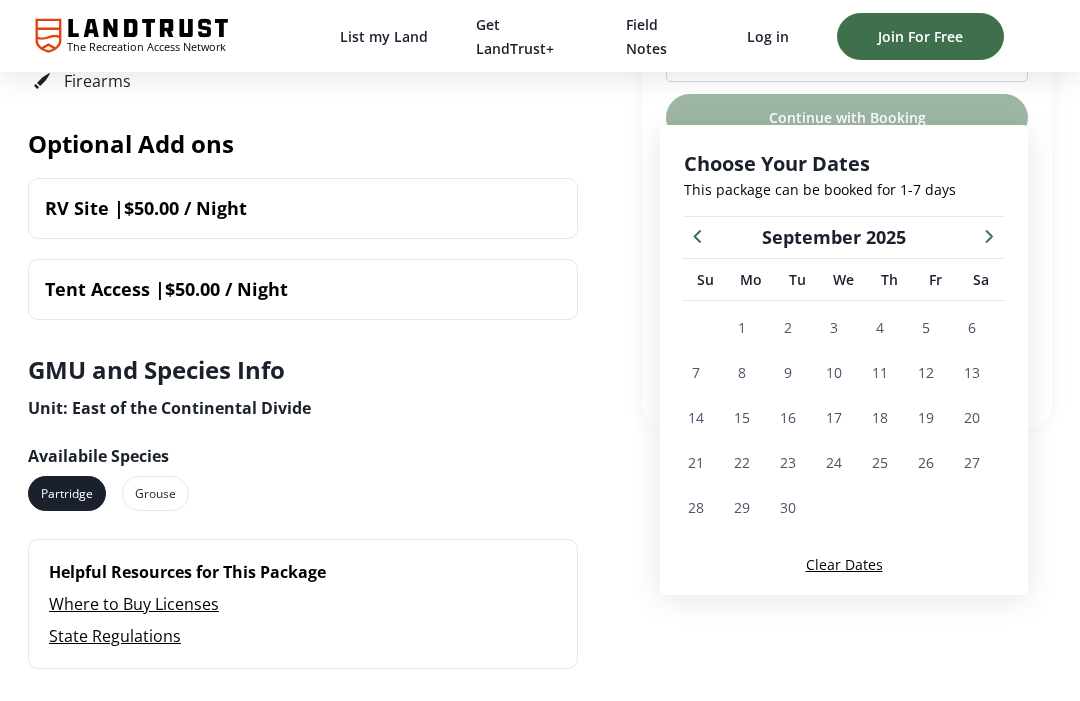 click at bounding box center (989, 235) 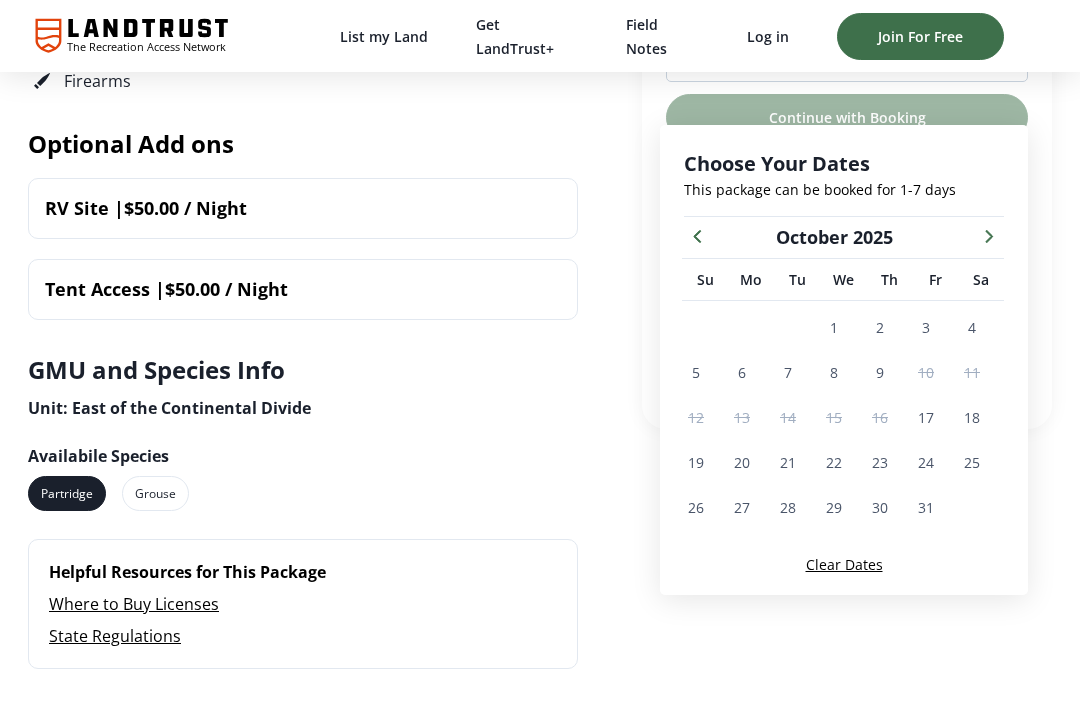 click at bounding box center (989, 235) 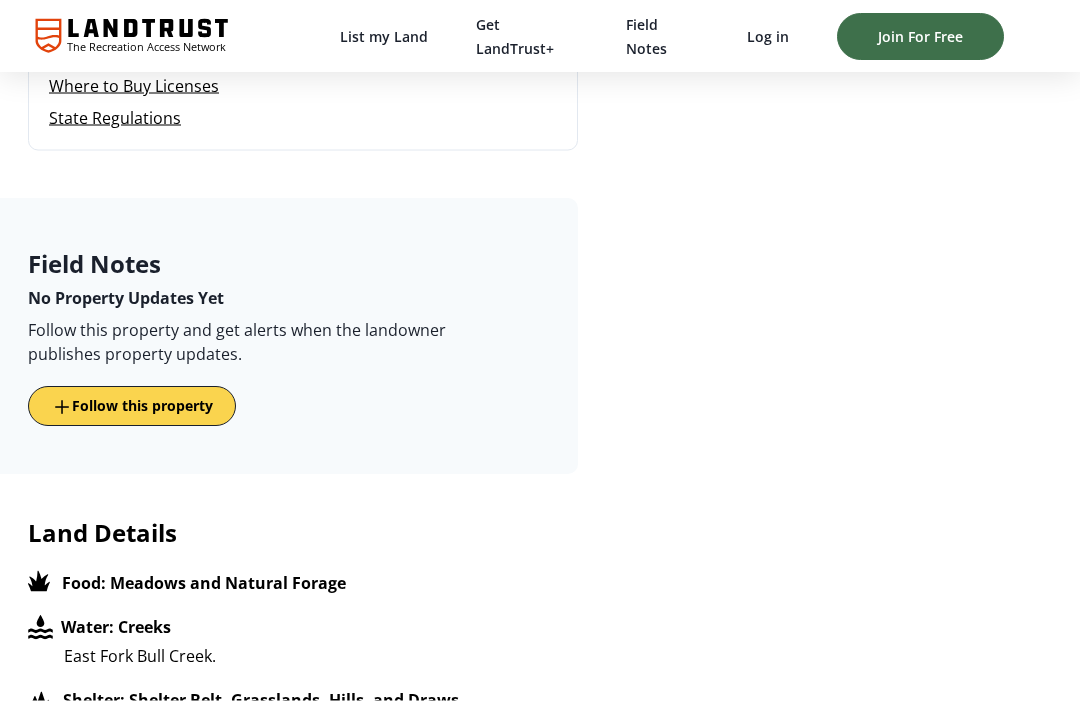scroll, scrollTop: 1211, scrollLeft: 0, axis: vertical 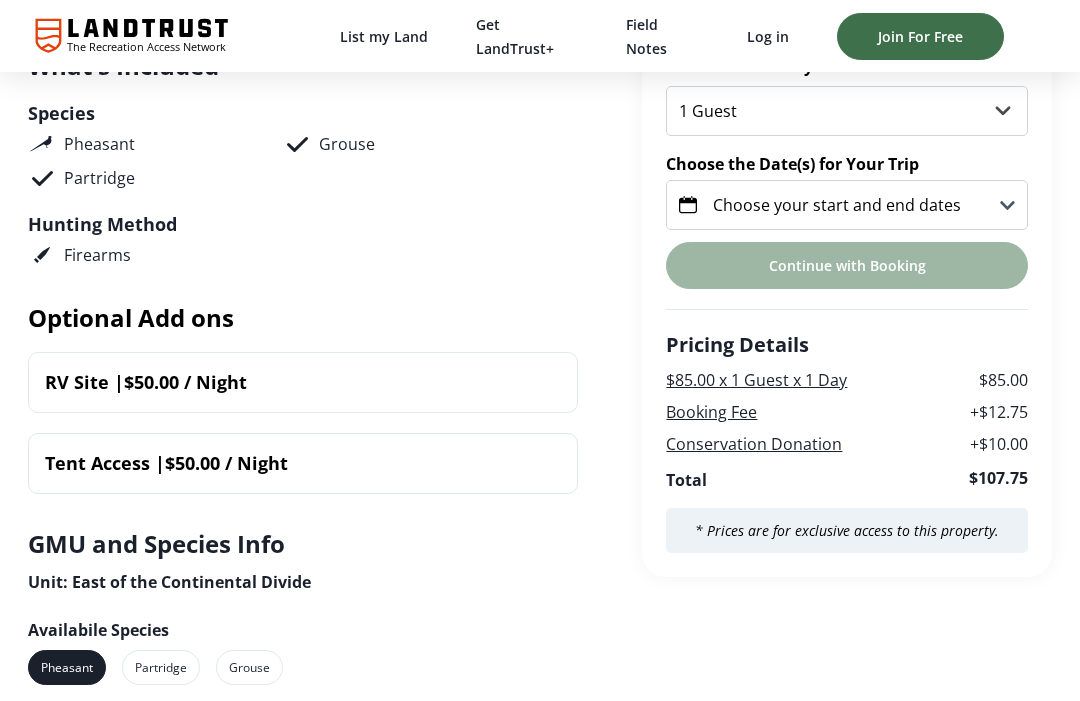 click on "Choose your start and end dates" at bounding box center (847, 205) 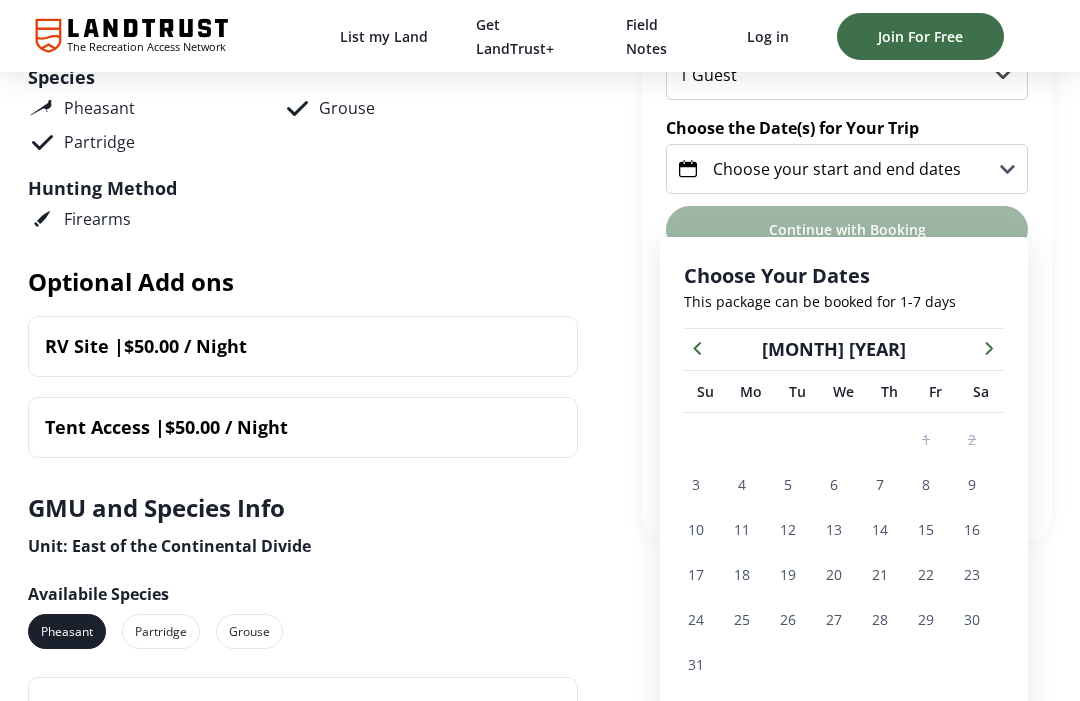 scroll, scrollTop: 682, scrollLeft: 0, axis: vertical 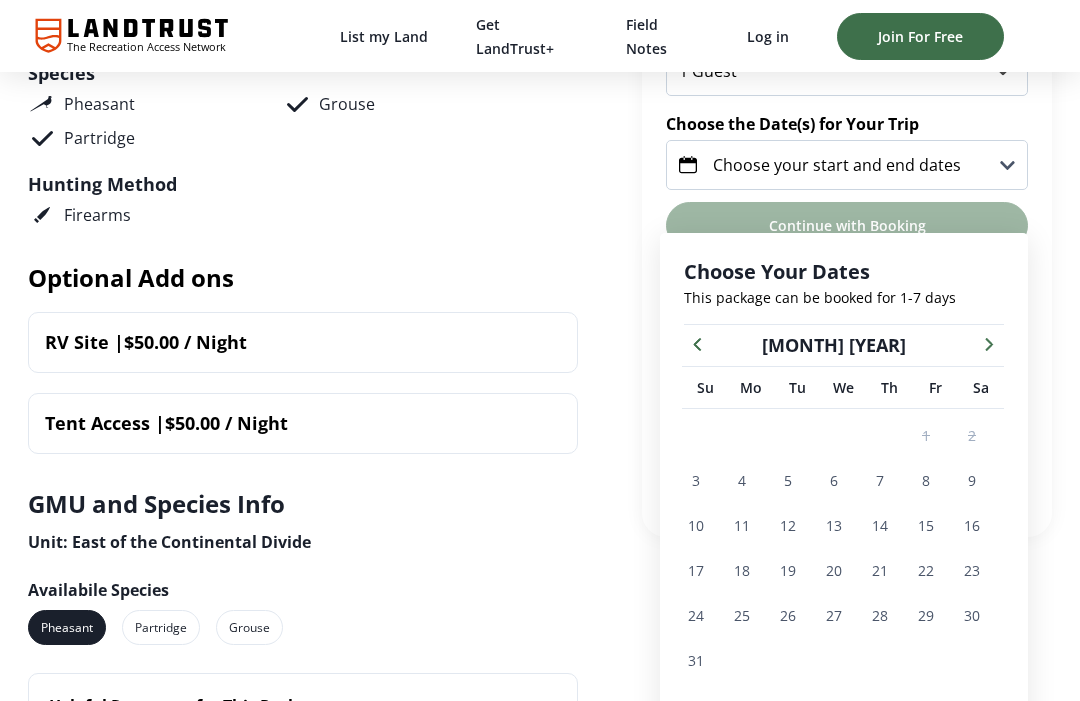 click at bounding box center [989, 343] 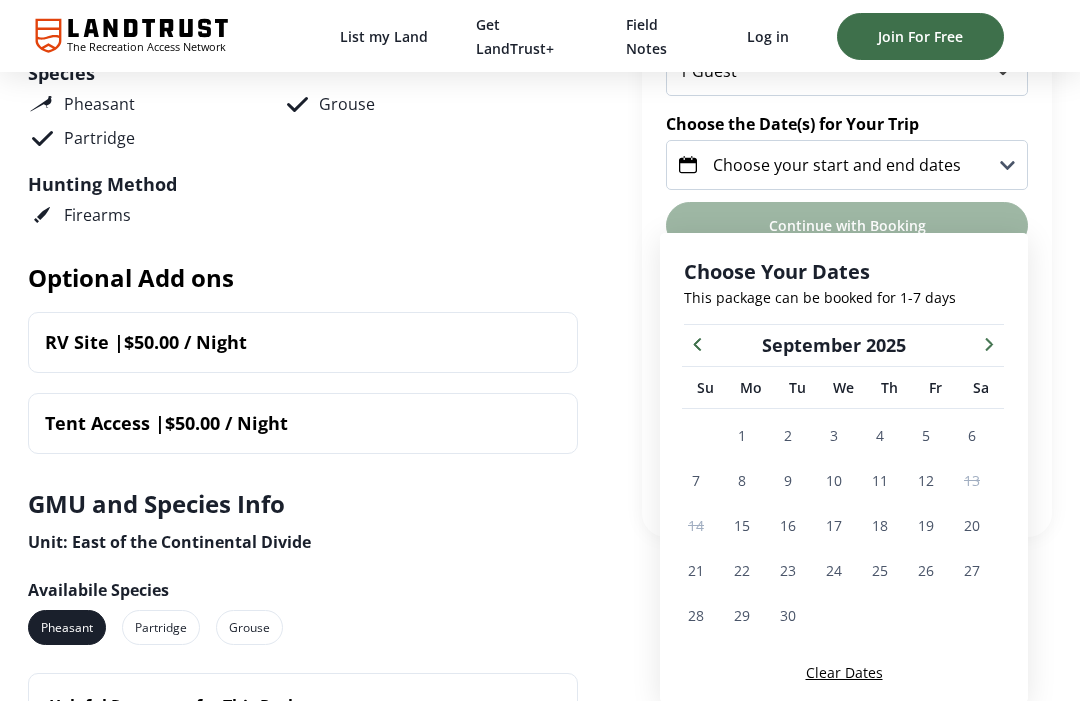 click 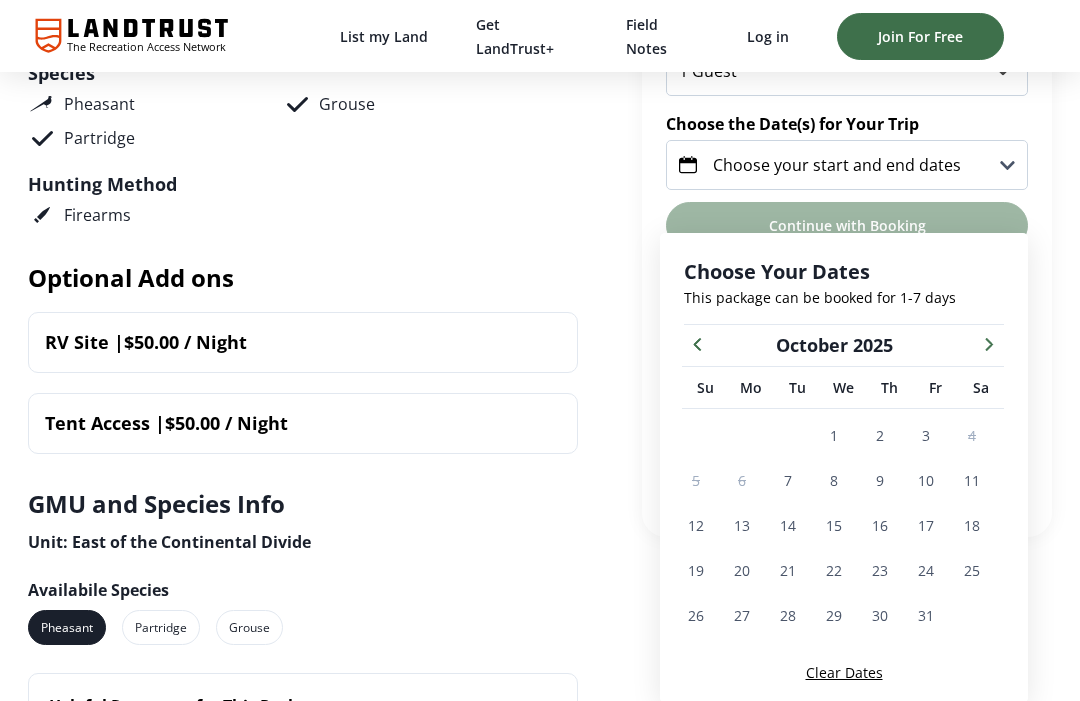 click at bounding box center [989, 343] 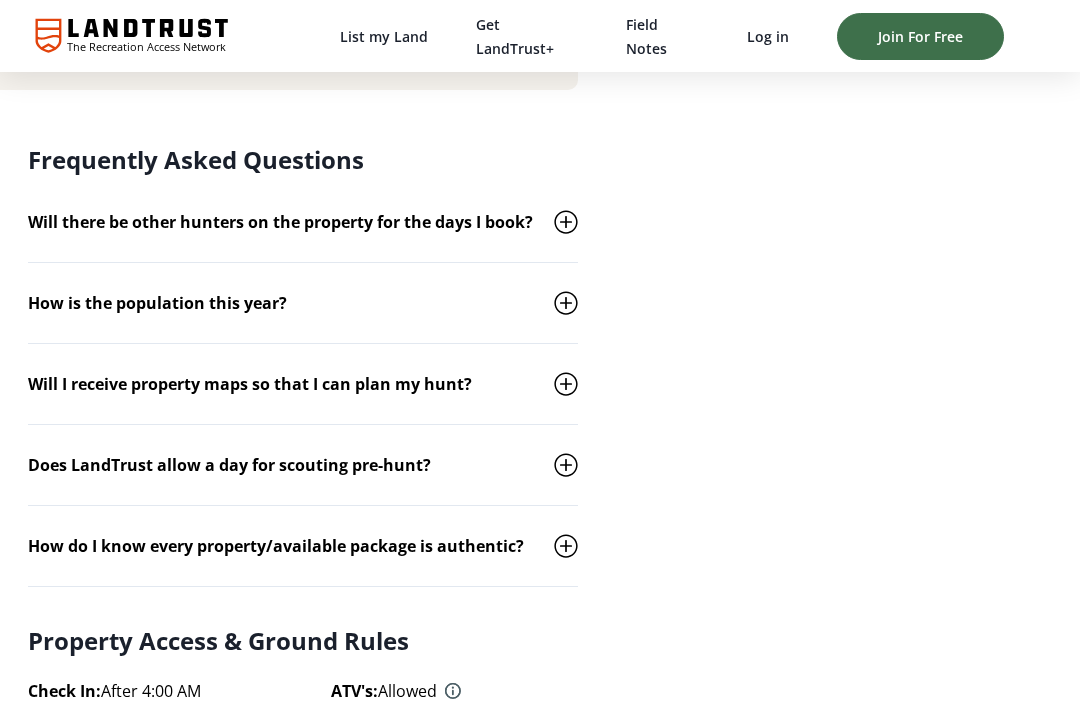 scroll, scrollTop: 2674, scrollLeft: 0, axis: vertical 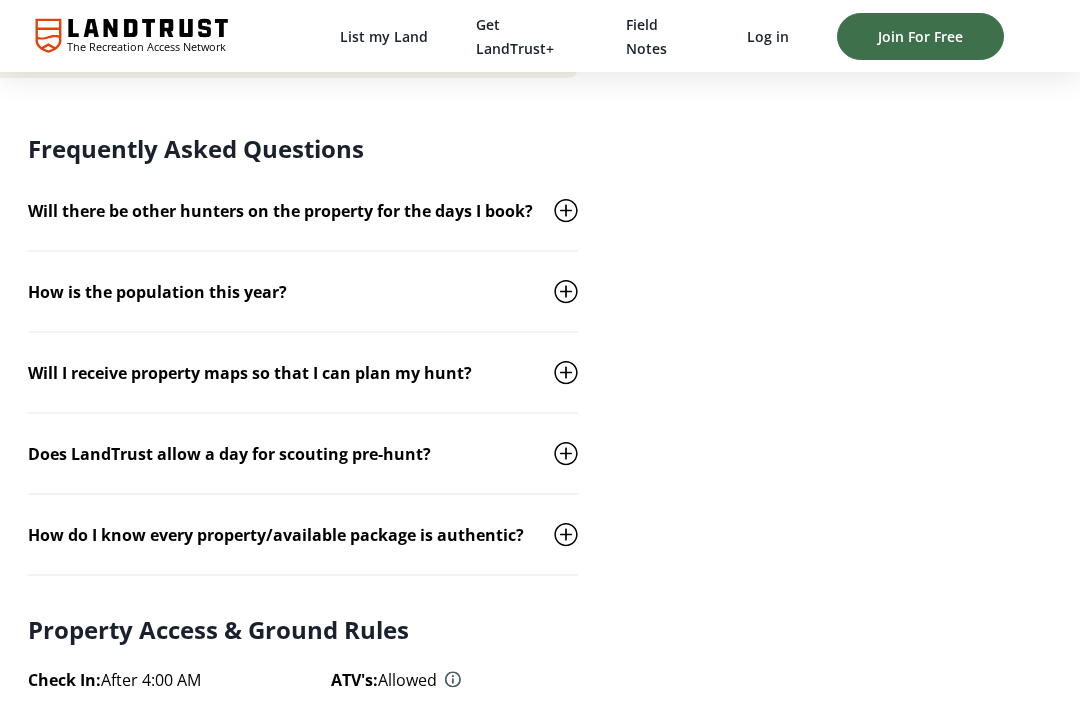 click 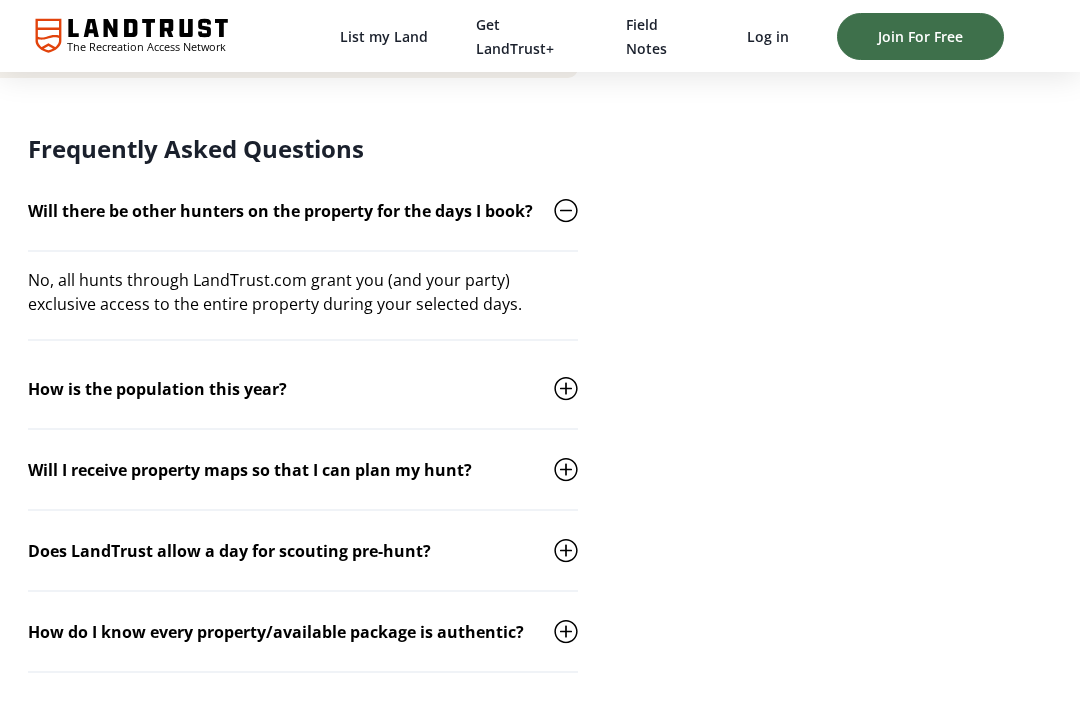 scroll, scrollTop: 2675, scrollLeft: 0, axis: vertical 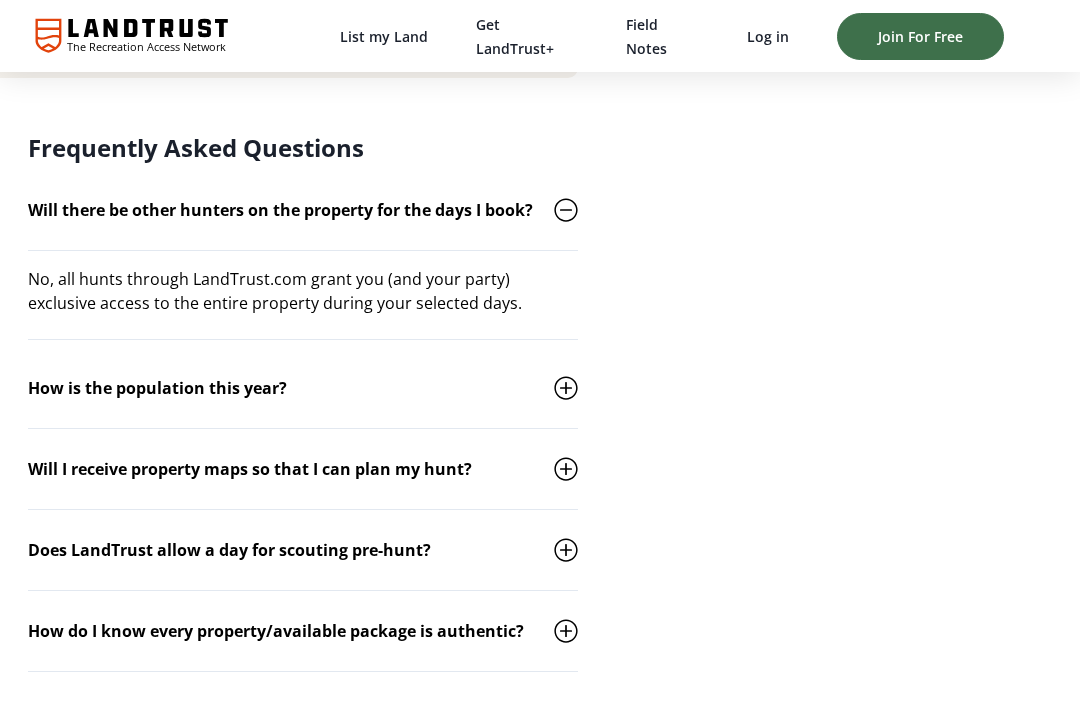 click 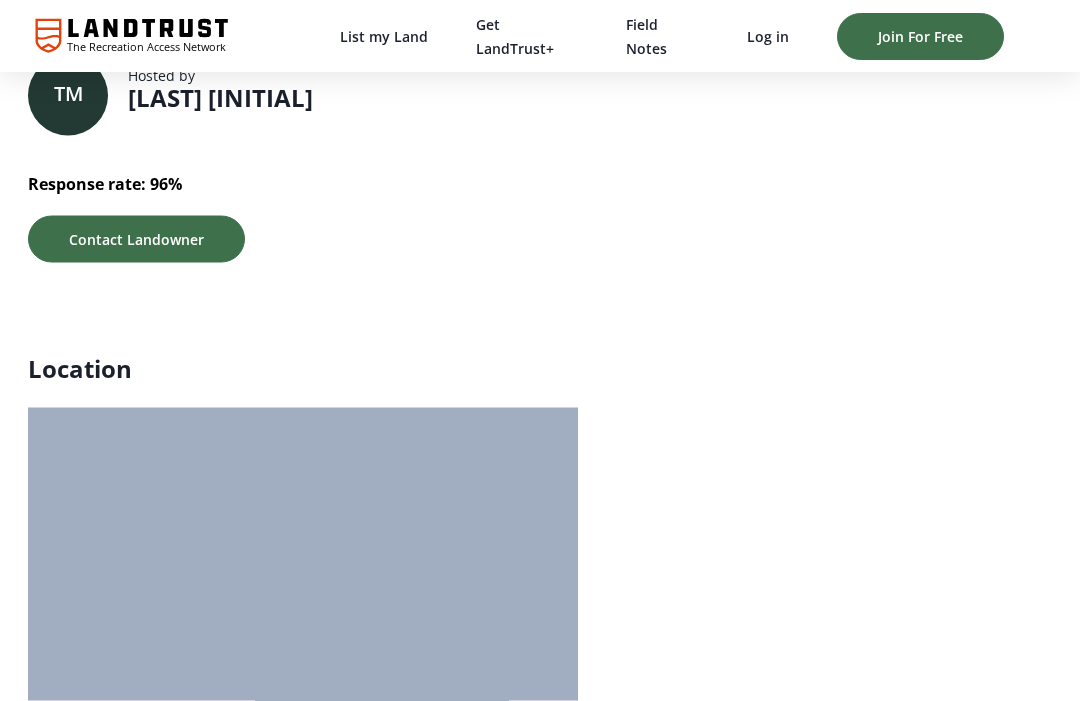 scroll, scrollTop: 4157, scrollLeft: 0, axis: vertical 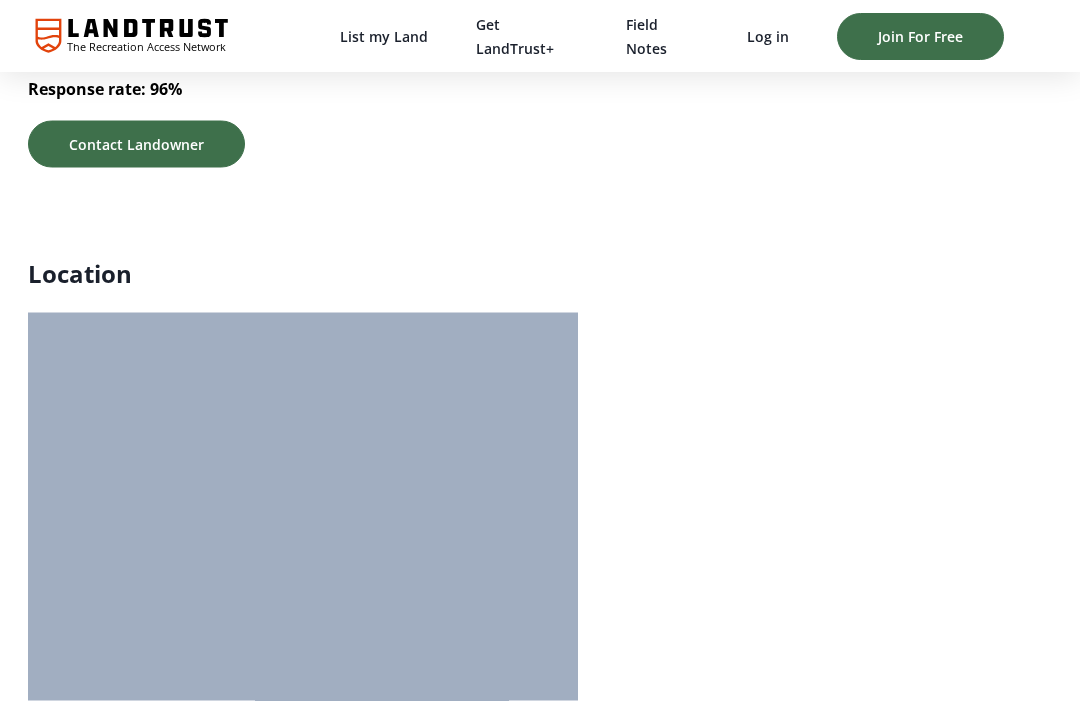 click at bounding box center (303, 326) 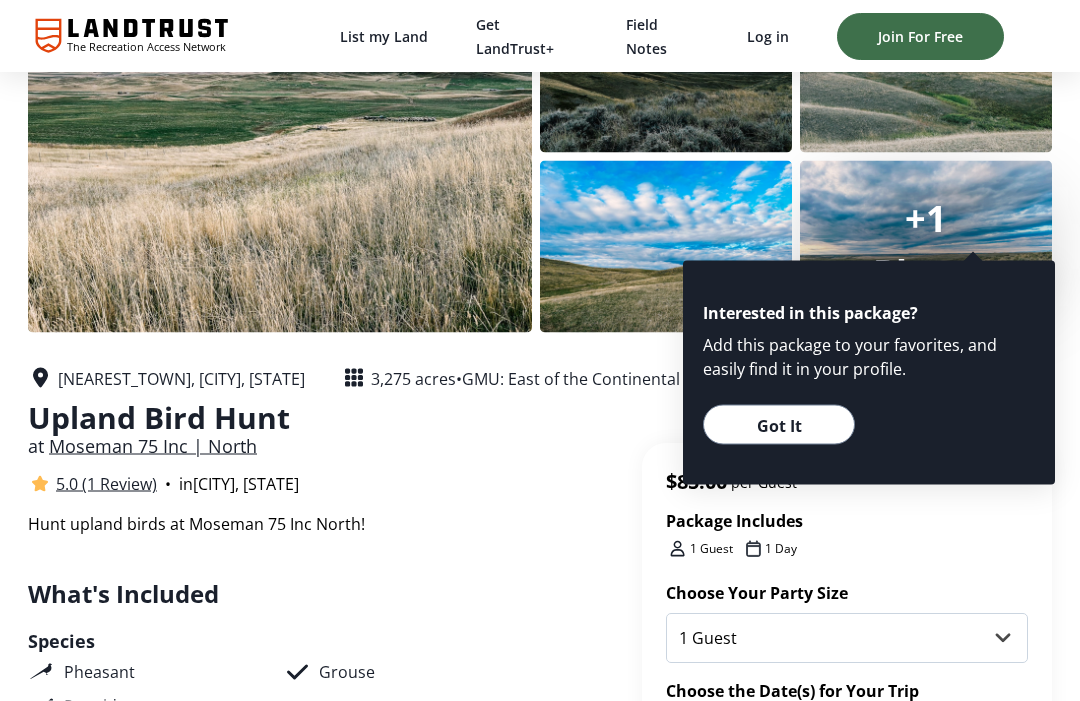 scroll, scrollTop: 0, scrollLeft: 0, axis: both 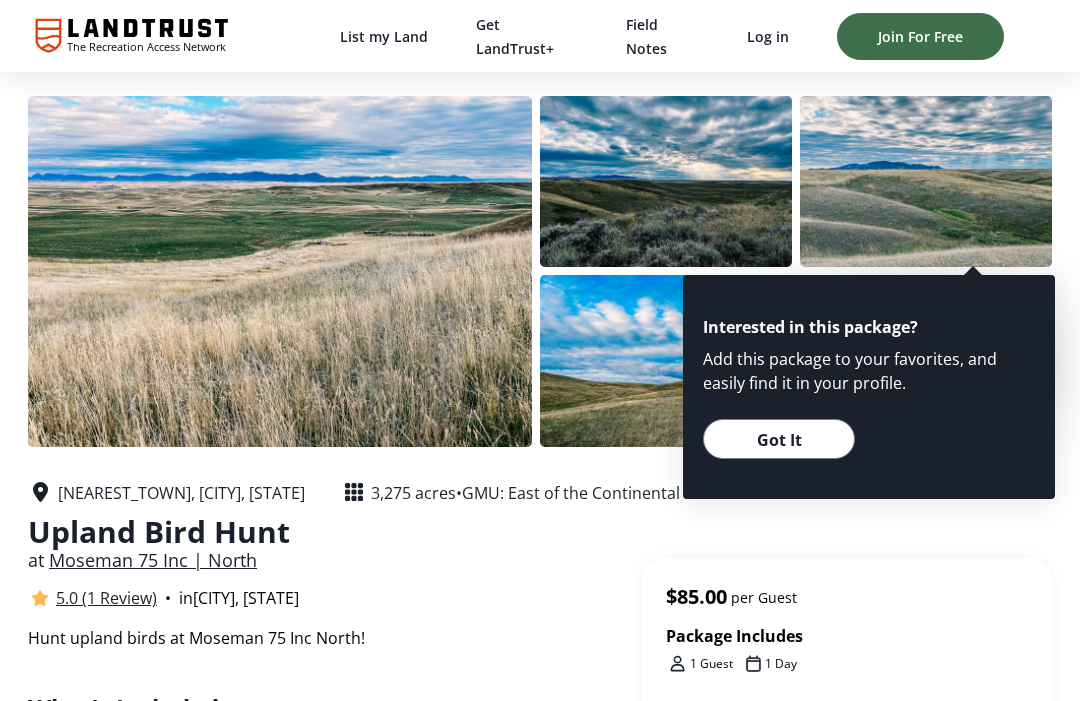 click on "at   Moseman 75 Inc | North" at bounding box center [387, 560] 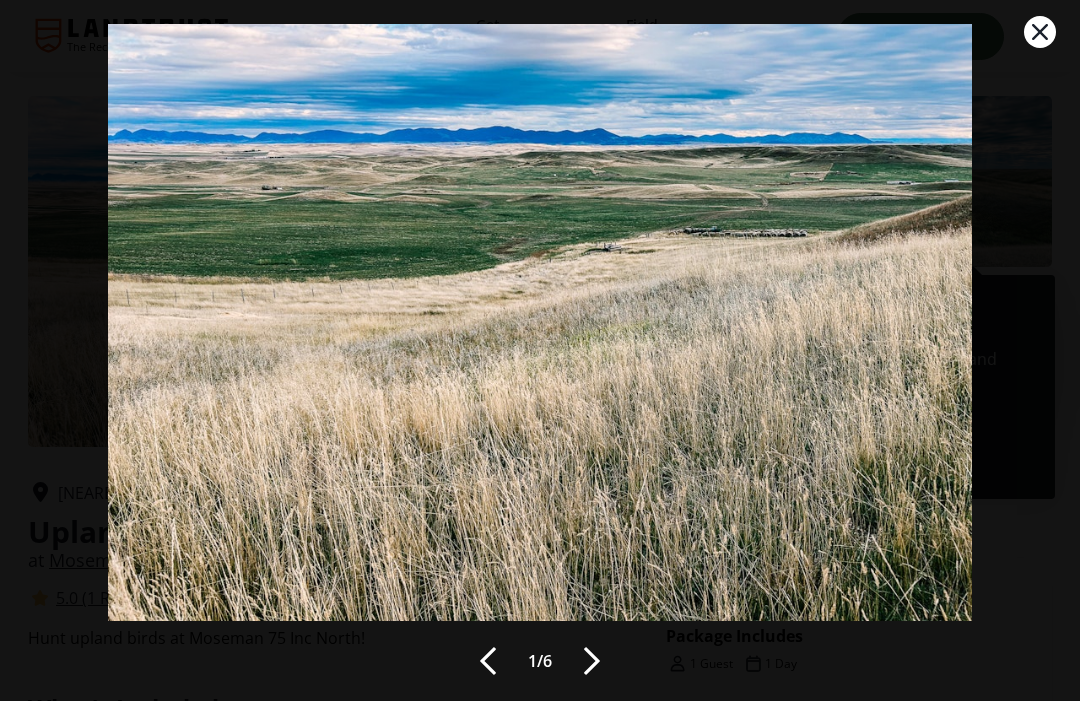 scroll, scrollTop: 8, scrollLeft: 0, axis: vertical 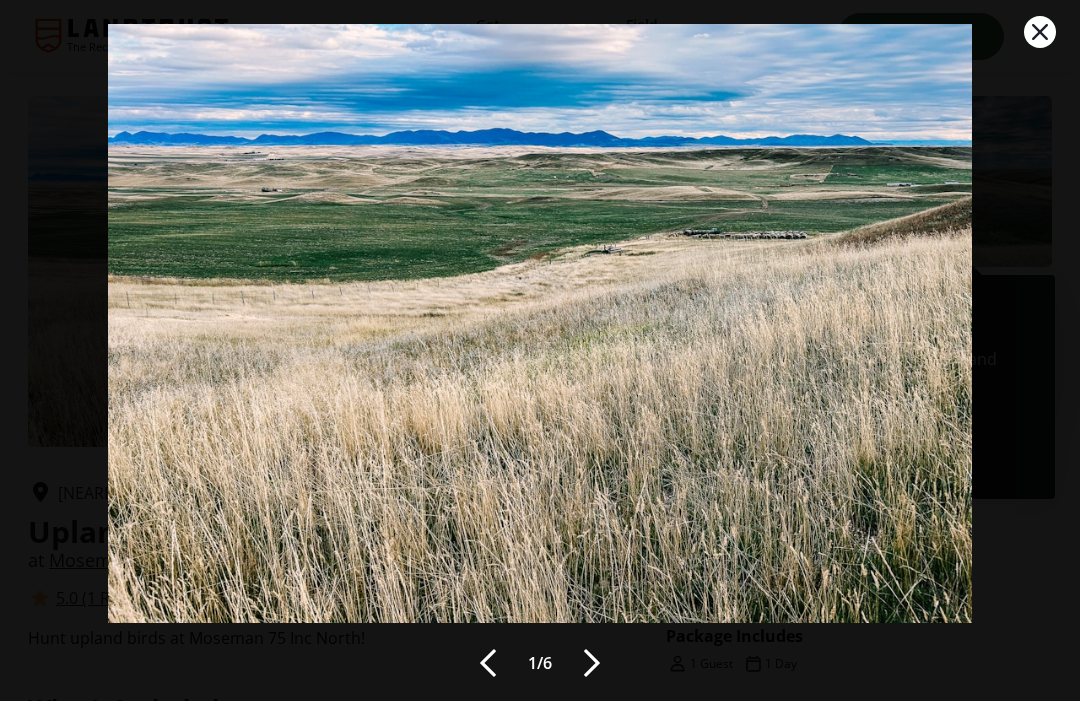 click at bounding box center [592, 663] 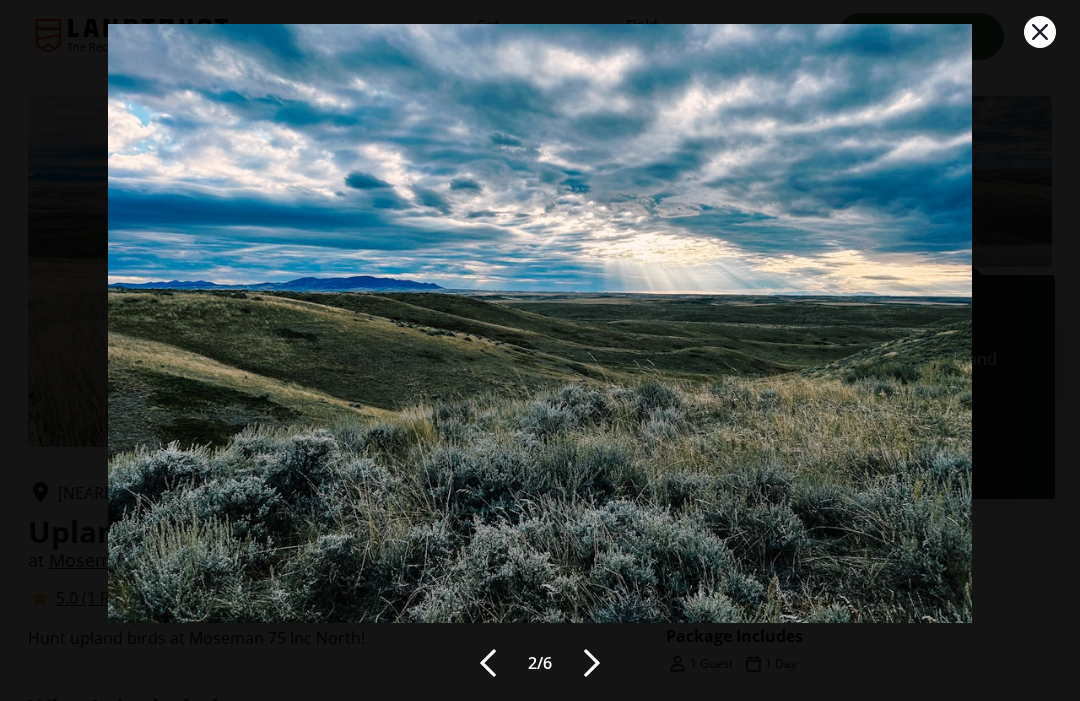 click at bounding box center [592, 663] 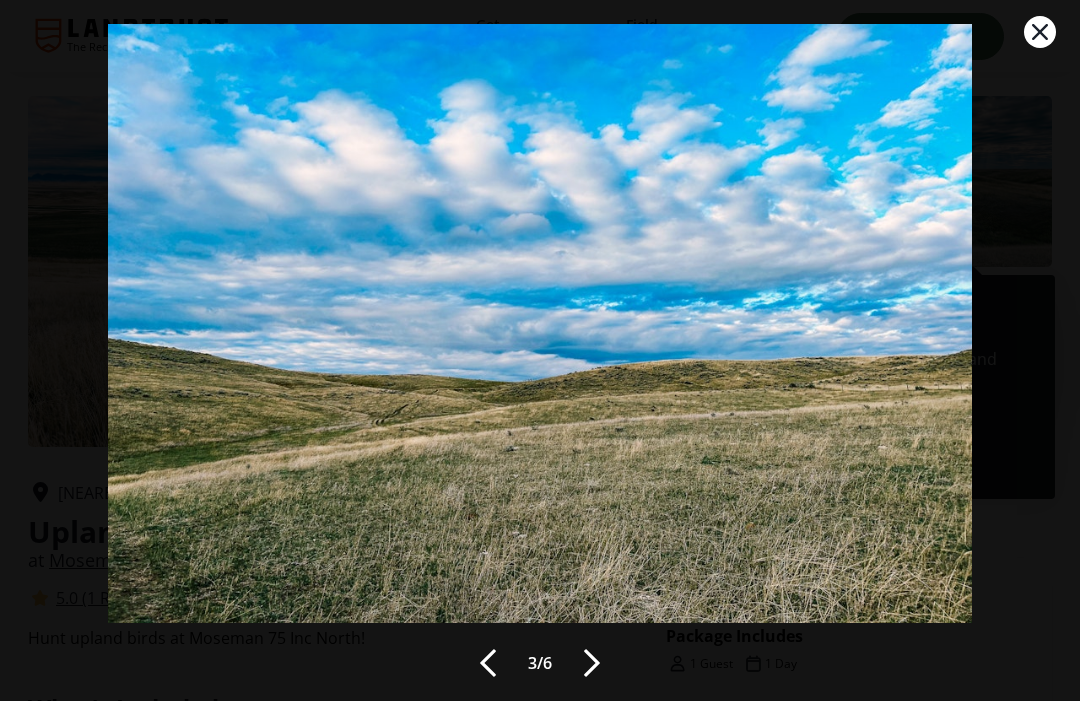 click at bounding box center (592, 663) 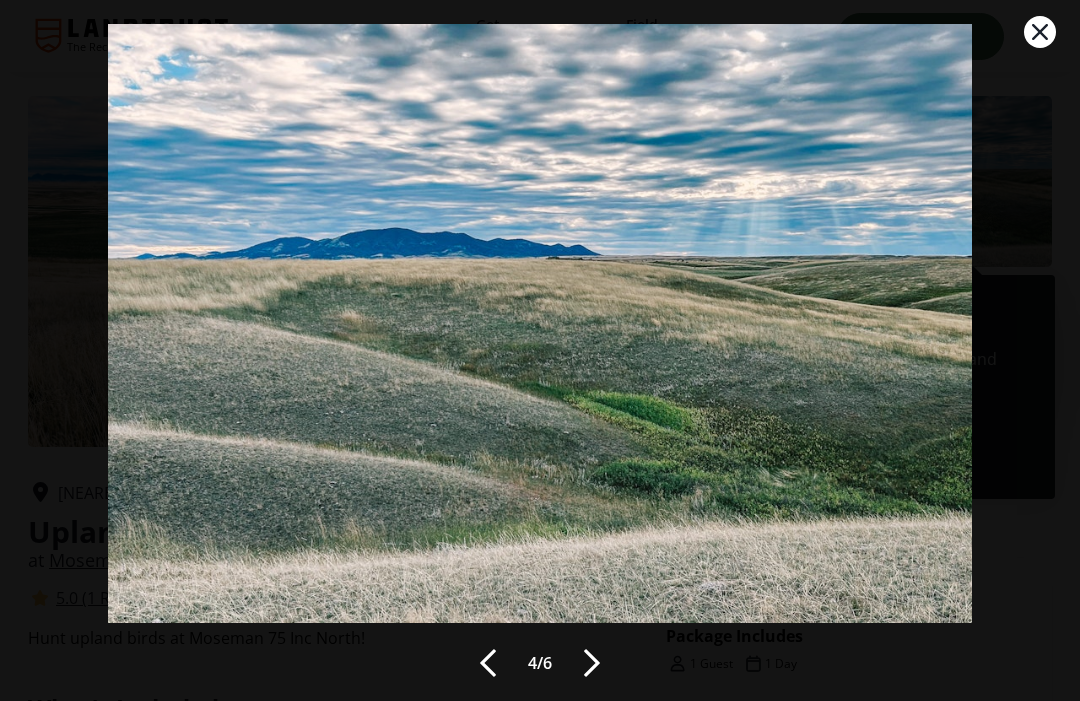 click at bounding box center (592, 663) 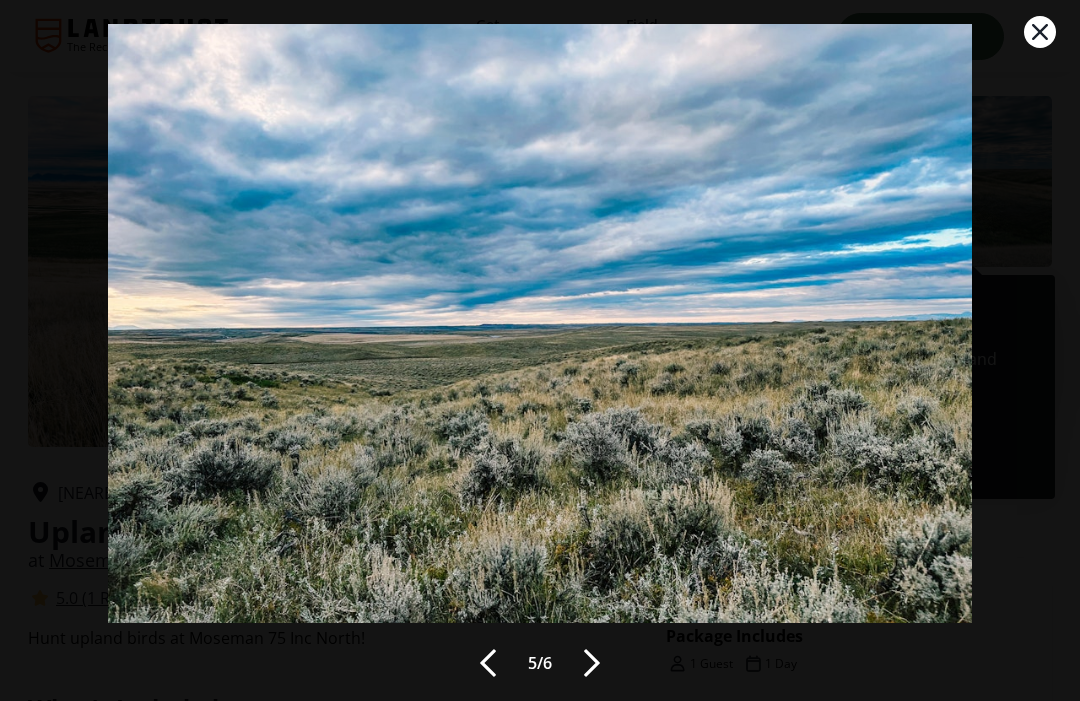 click at bounding box center [592, 663] 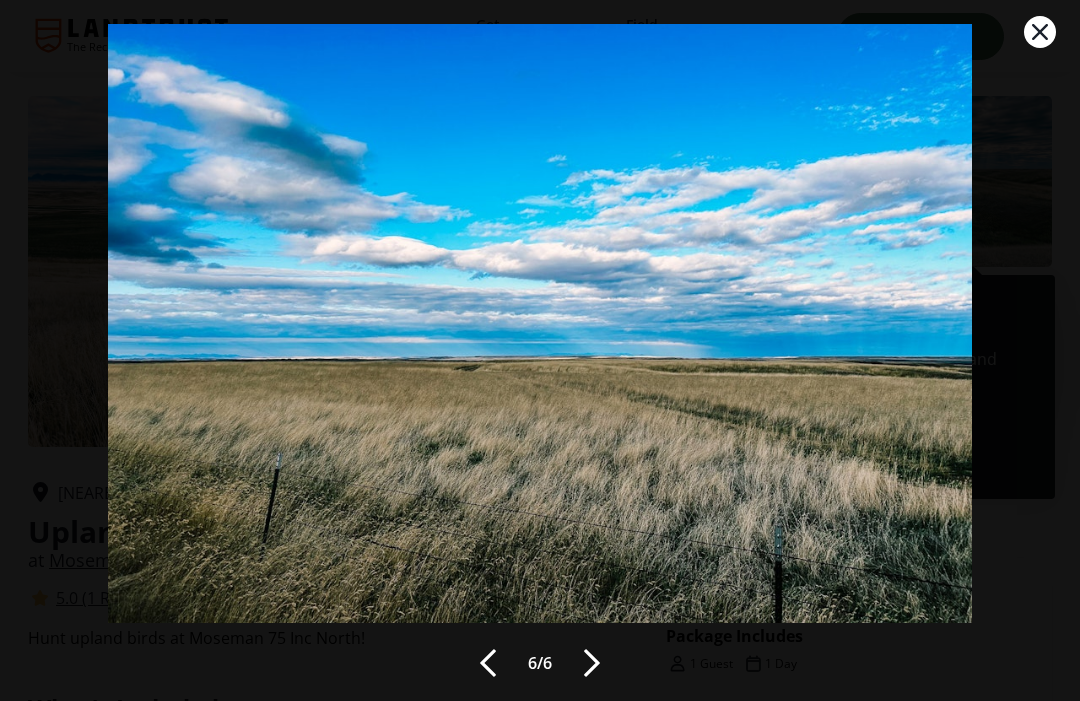 click at bounding box center (592, 663) 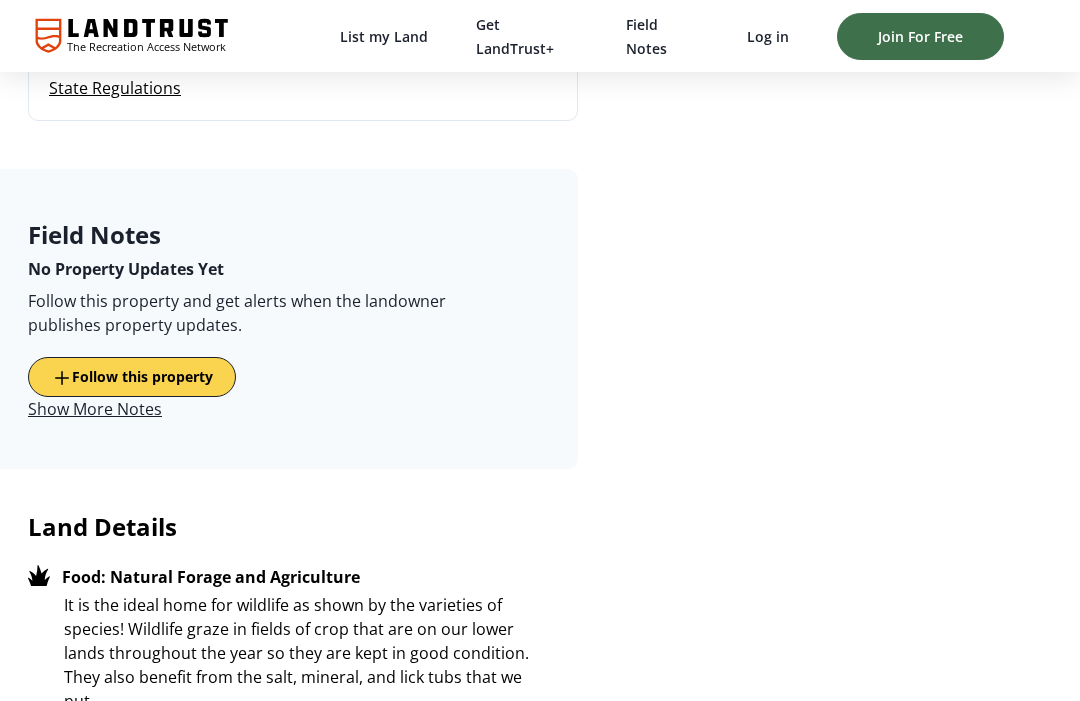 scroll, scrollTop: 1316, scrollLeft: 0, axis: vertical 